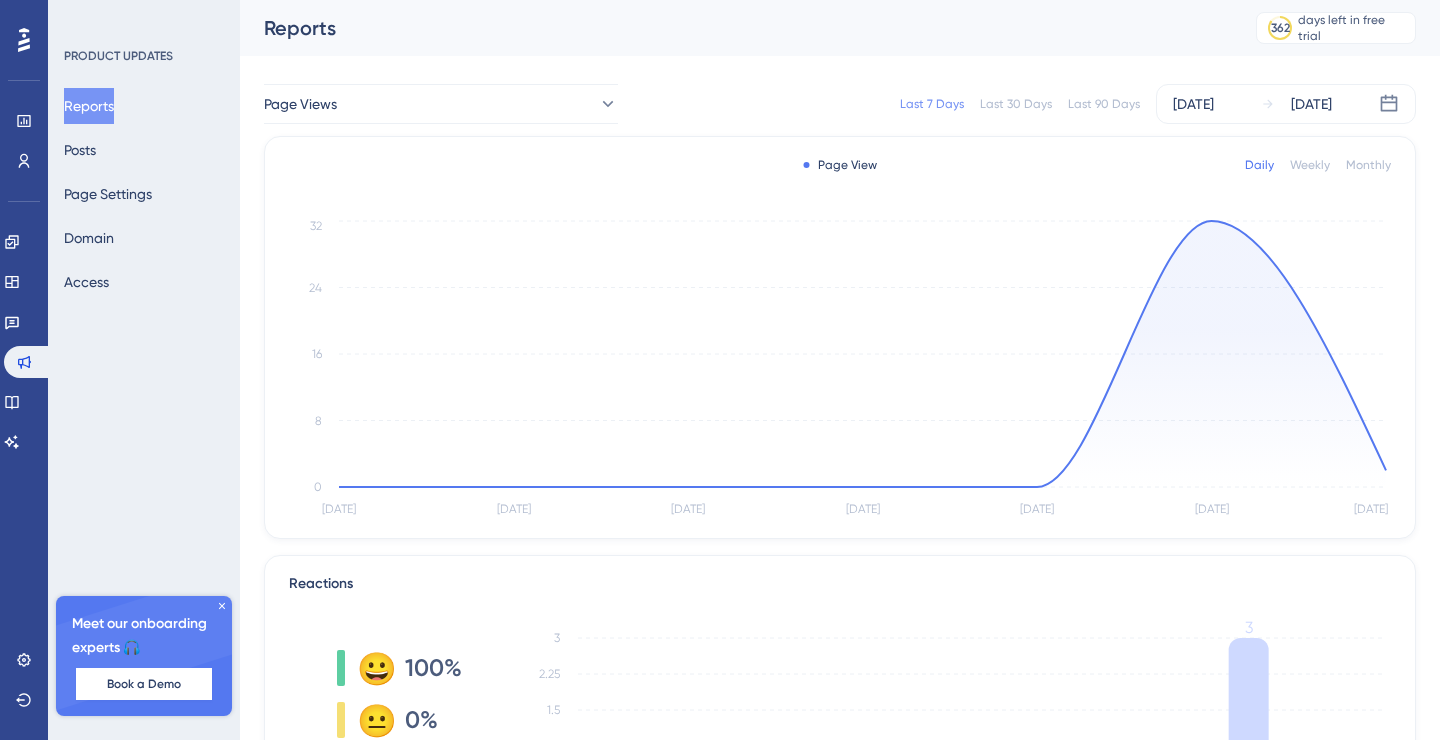 scroll, scrollTop: 0, scrollLeft: 0, axis: both 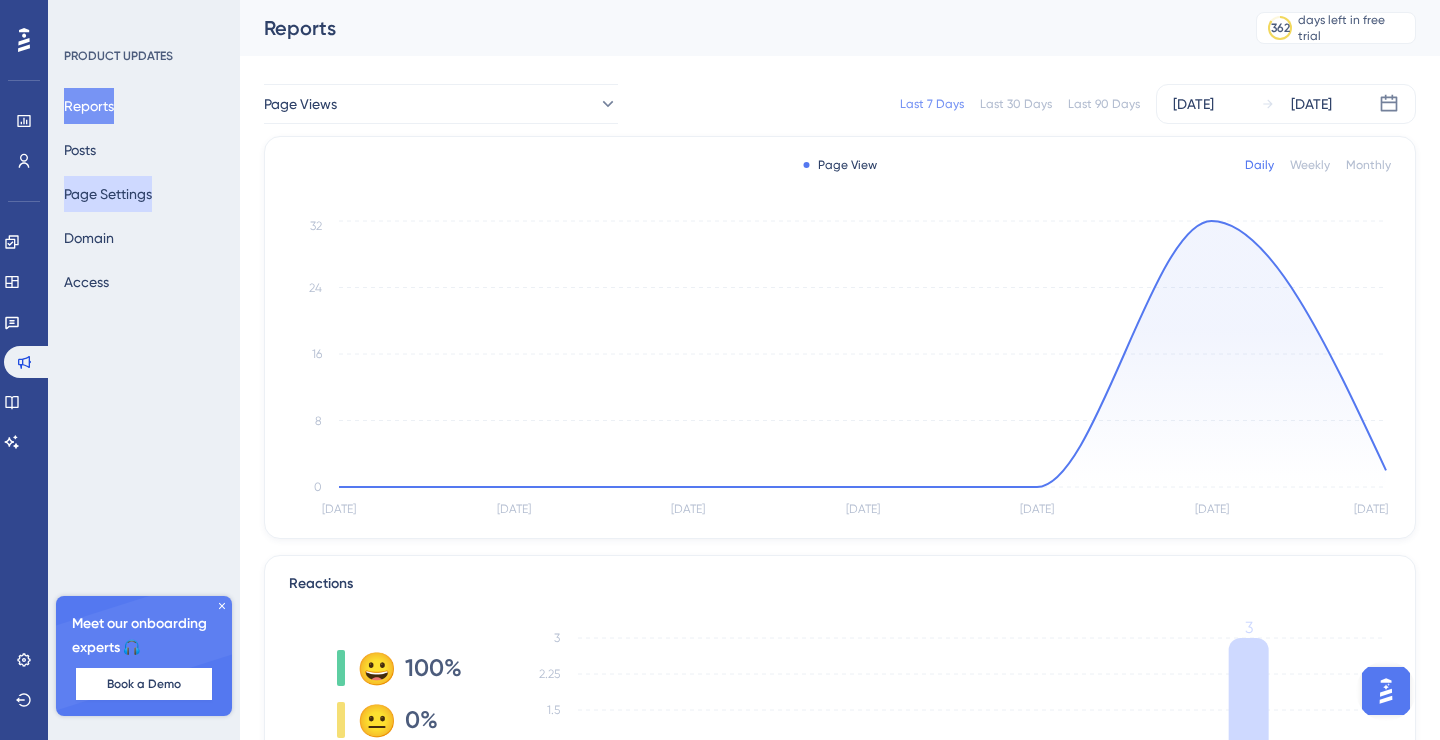click on "Page Settings" at bounding box center (108, 194) 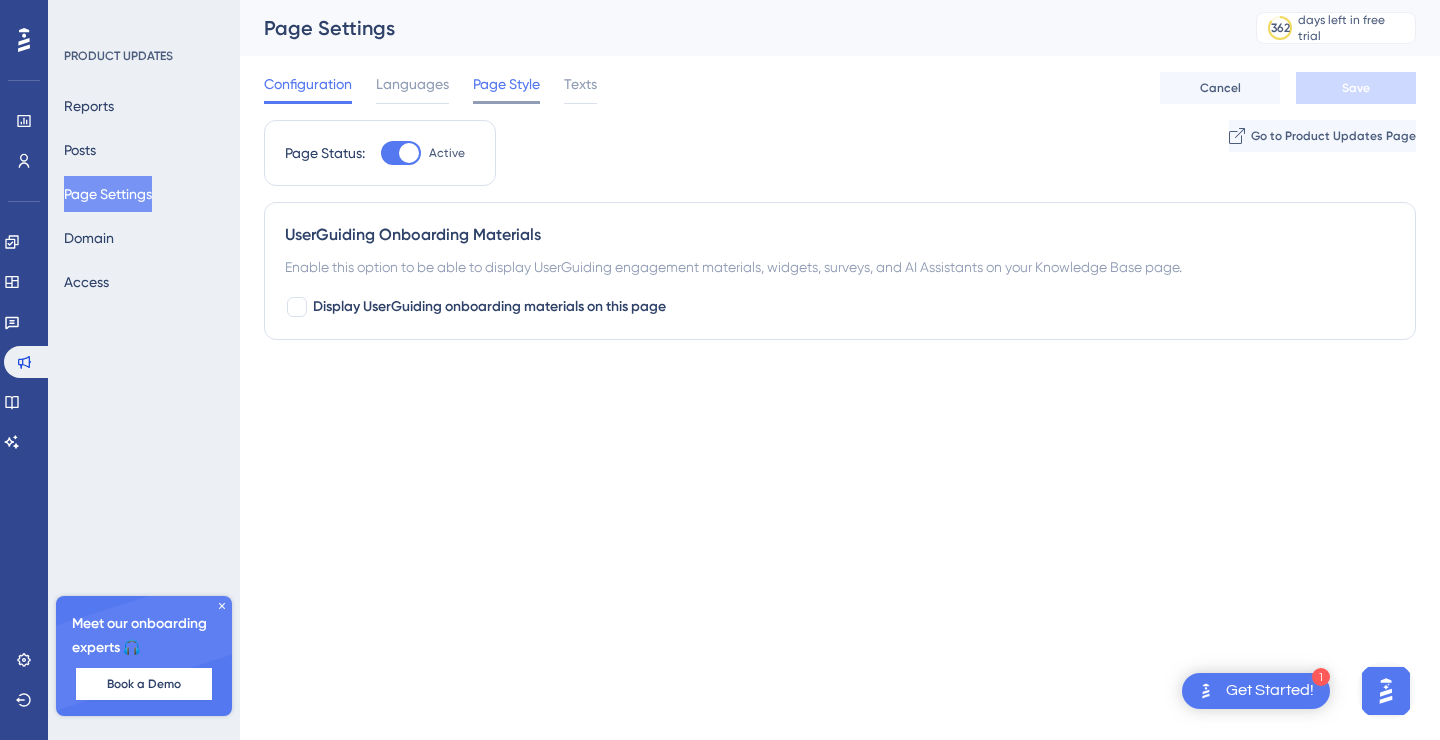 click on "Page Style" at bounding box center (506, 84) 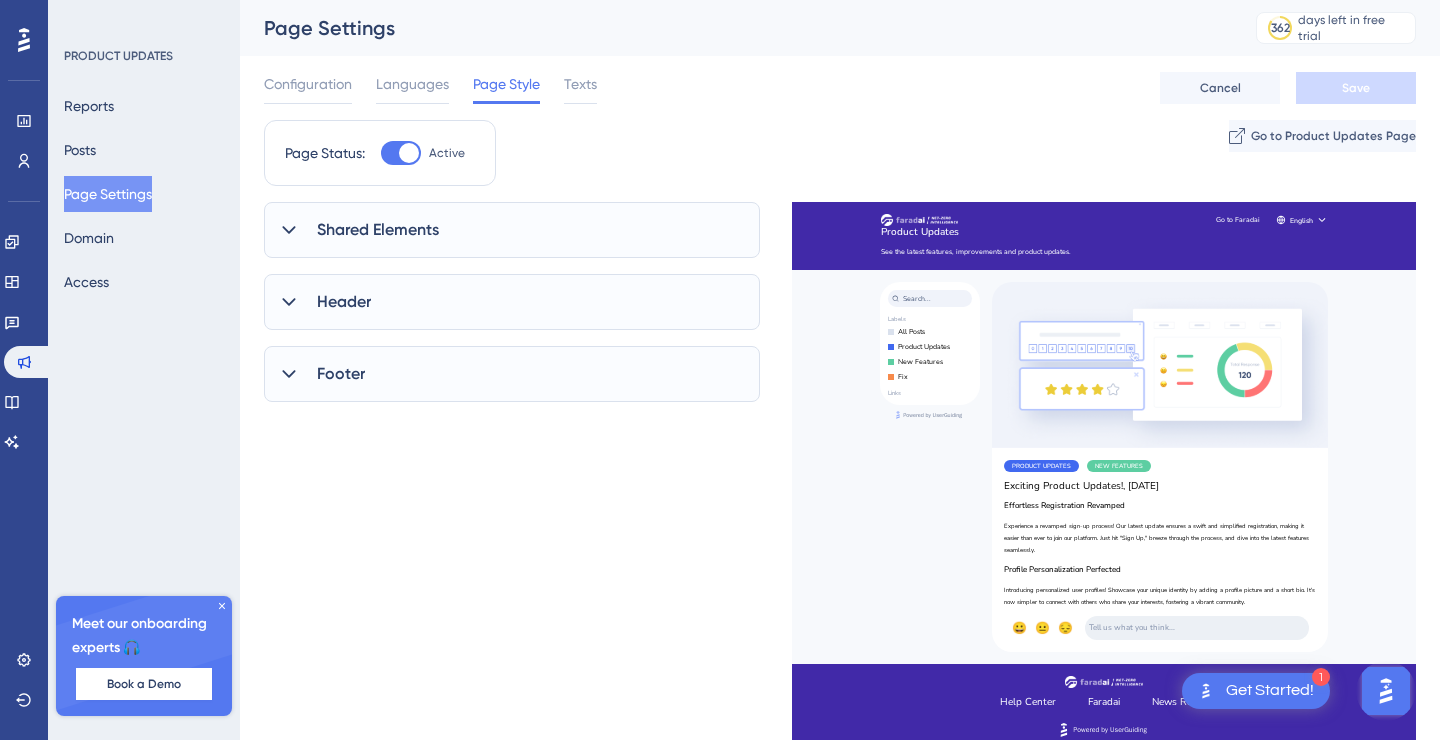 scroll, scrollTop: 0, scrollLeft: 0, axis: both 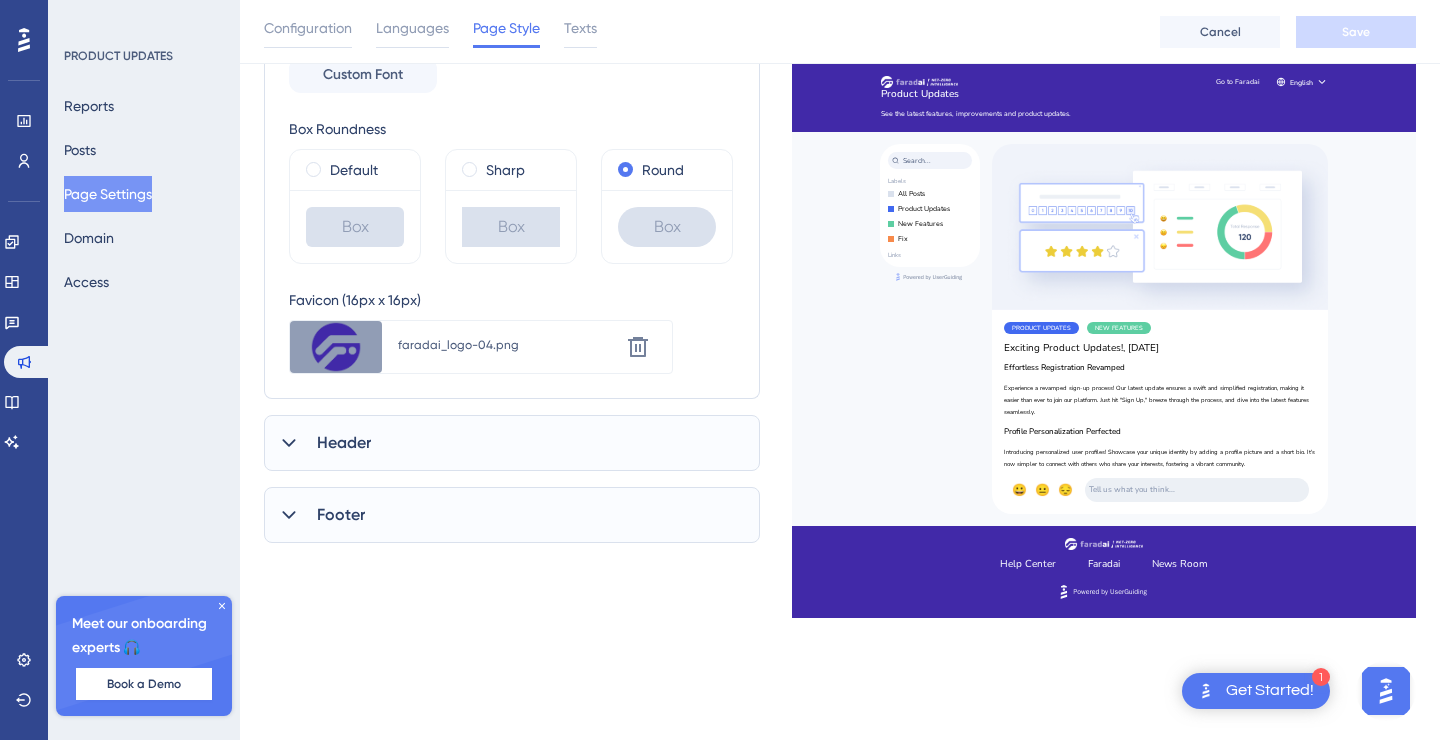 click on "Header" at bounding box center (512, 443) 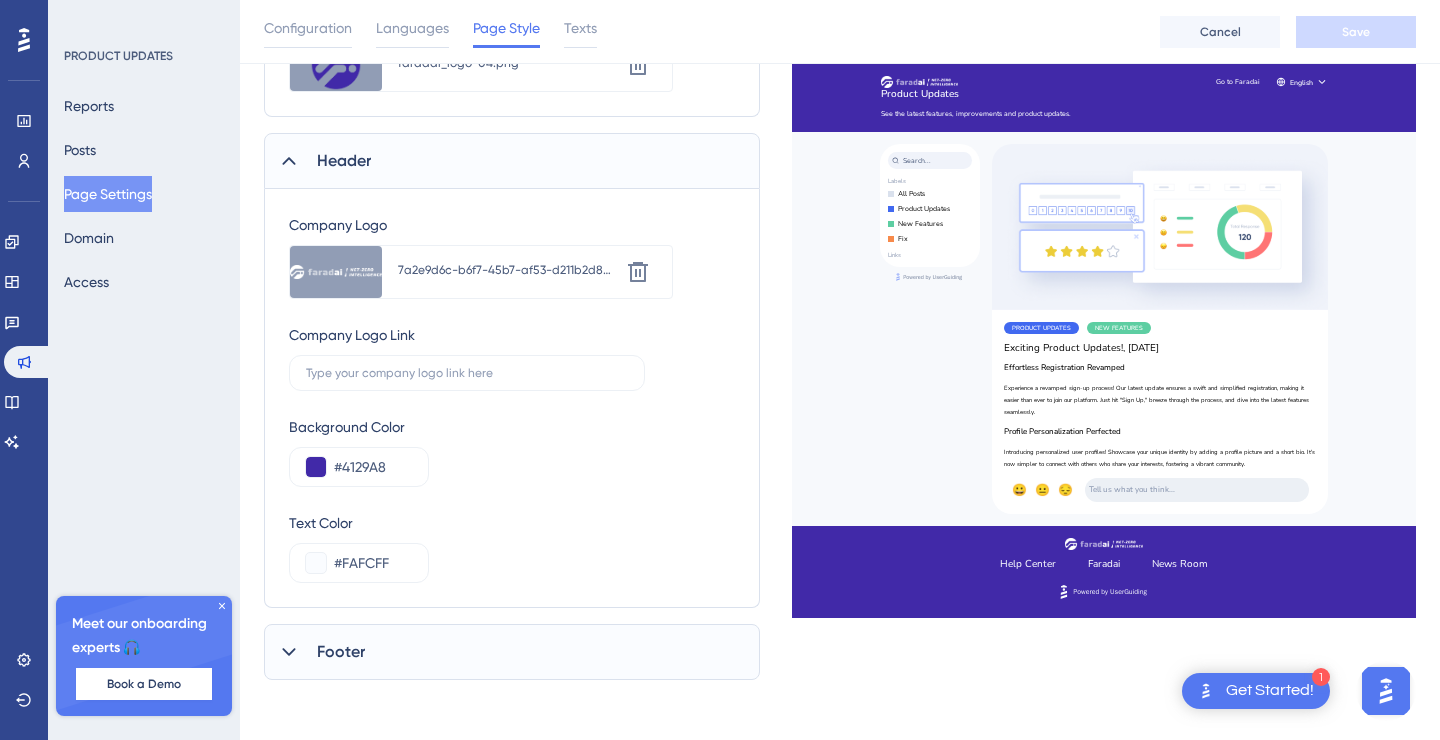scroll, scrollTop: 669, scrollLeft: 0, axis: vertical 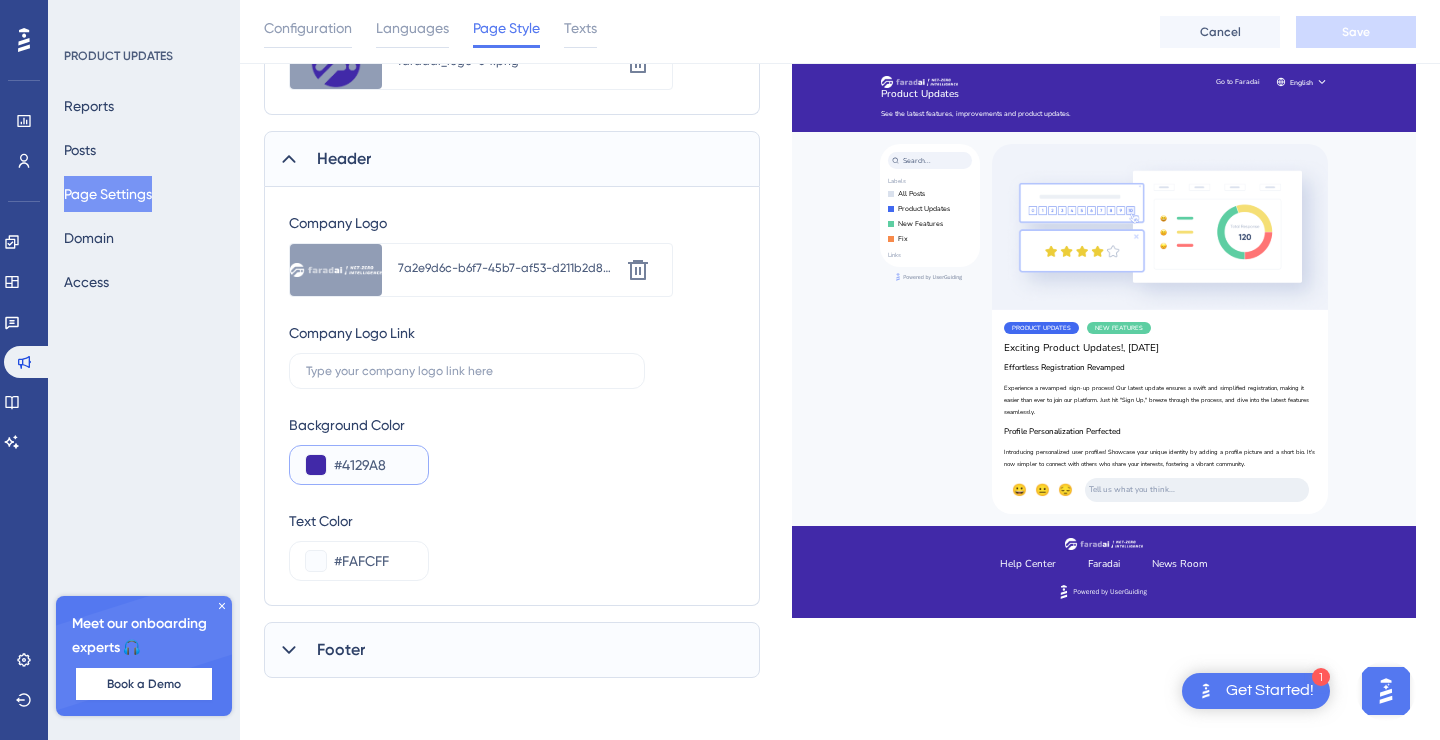 drag, startPoint x: 402, startPoint y: 462, endPoint x: 329, endPoint y: 462, distance: 73 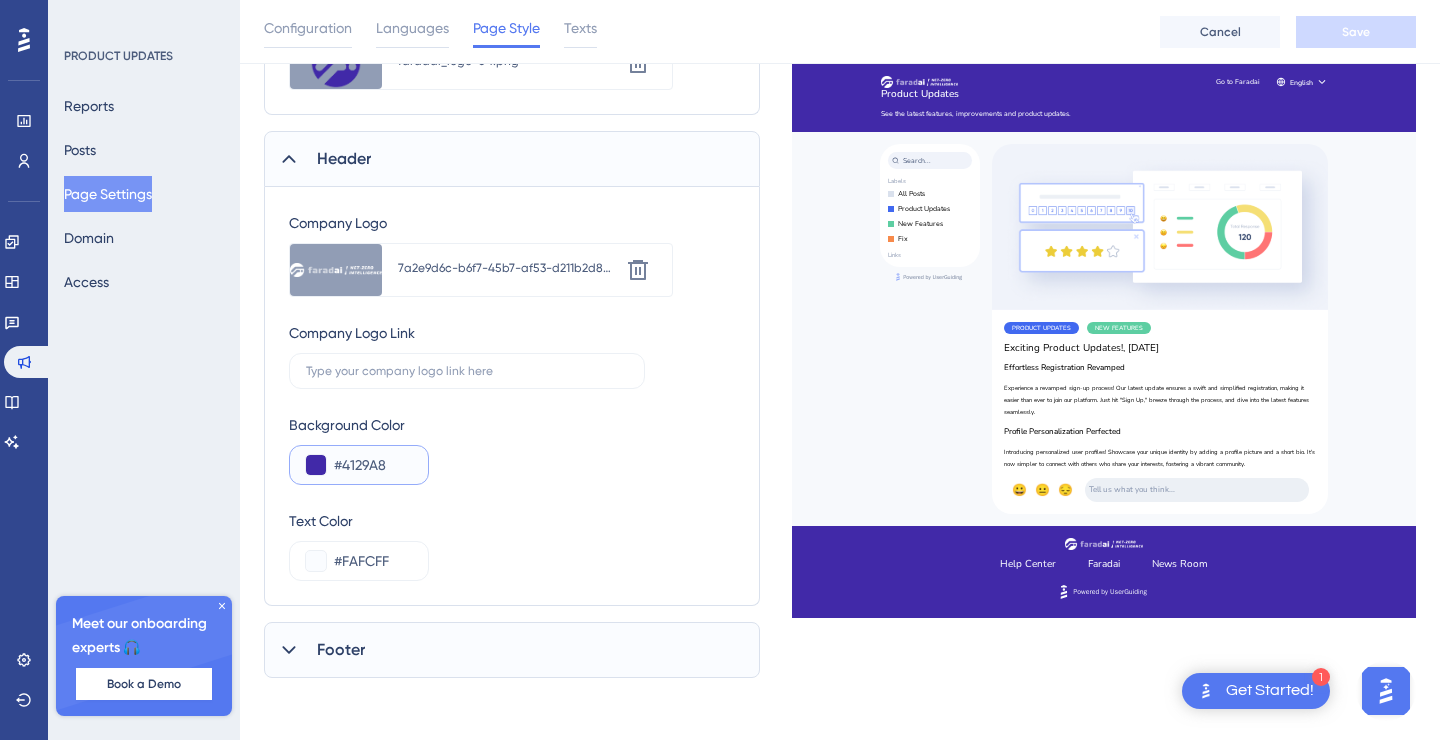 click on "#4129A8" at bounding box center [359, 465] 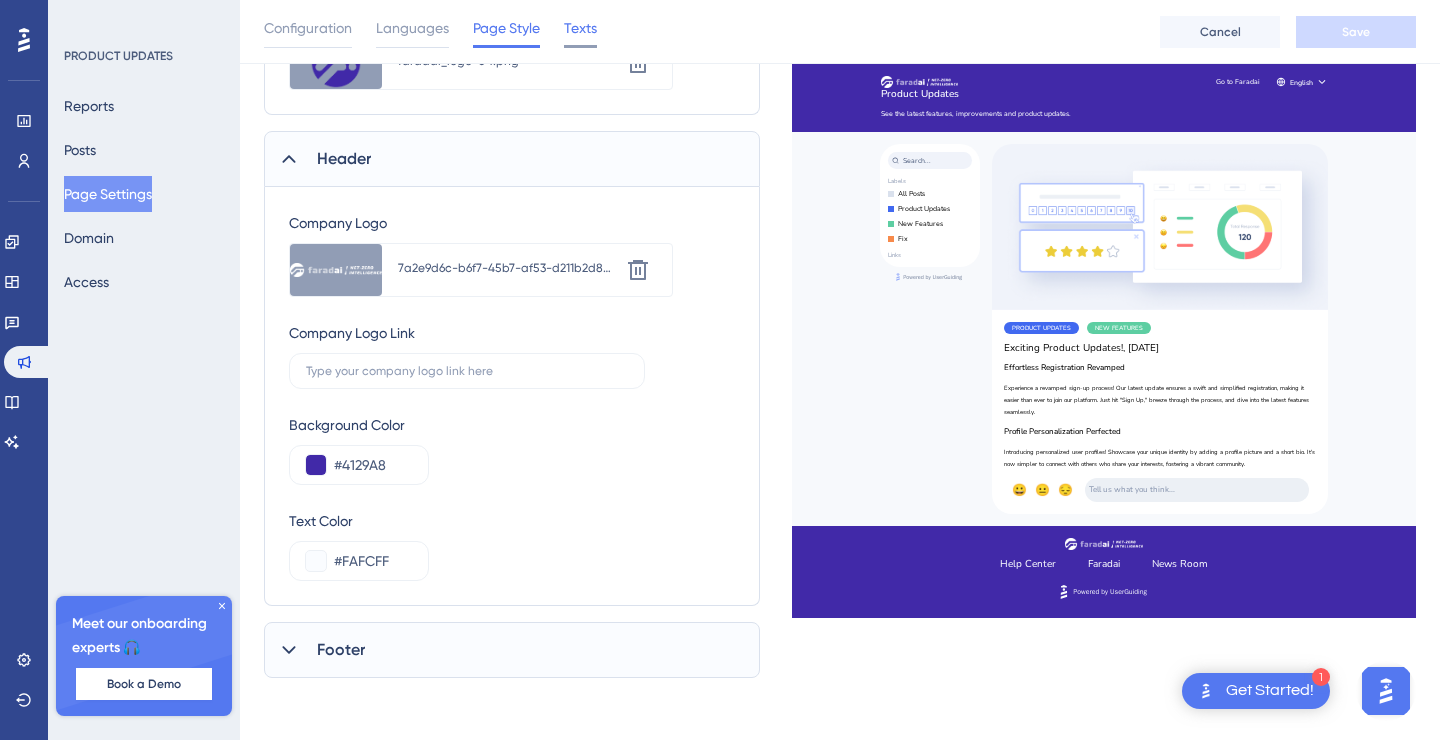 click on "Texts" at bounding box center (580, 28) 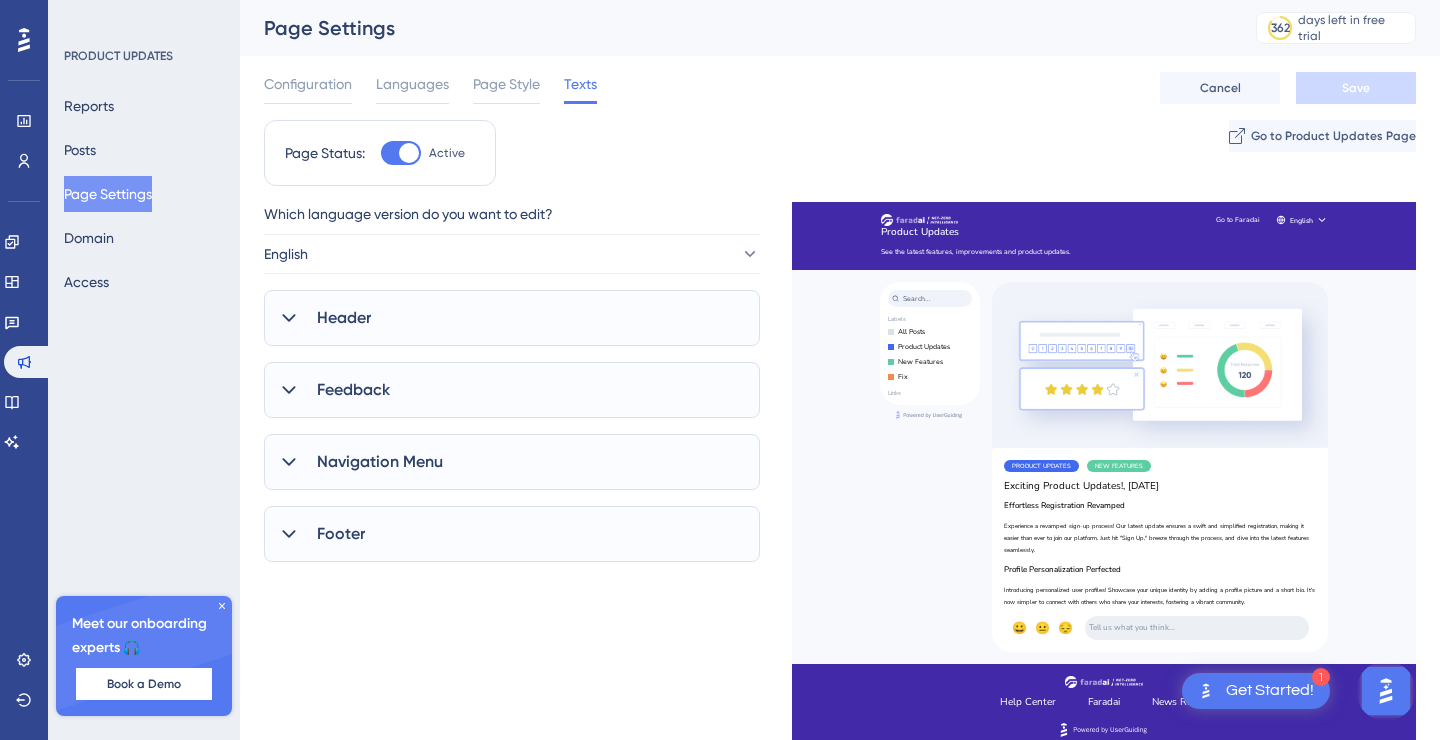 scroll, scrollTop: 0, scrollLeft: 0, axis: both 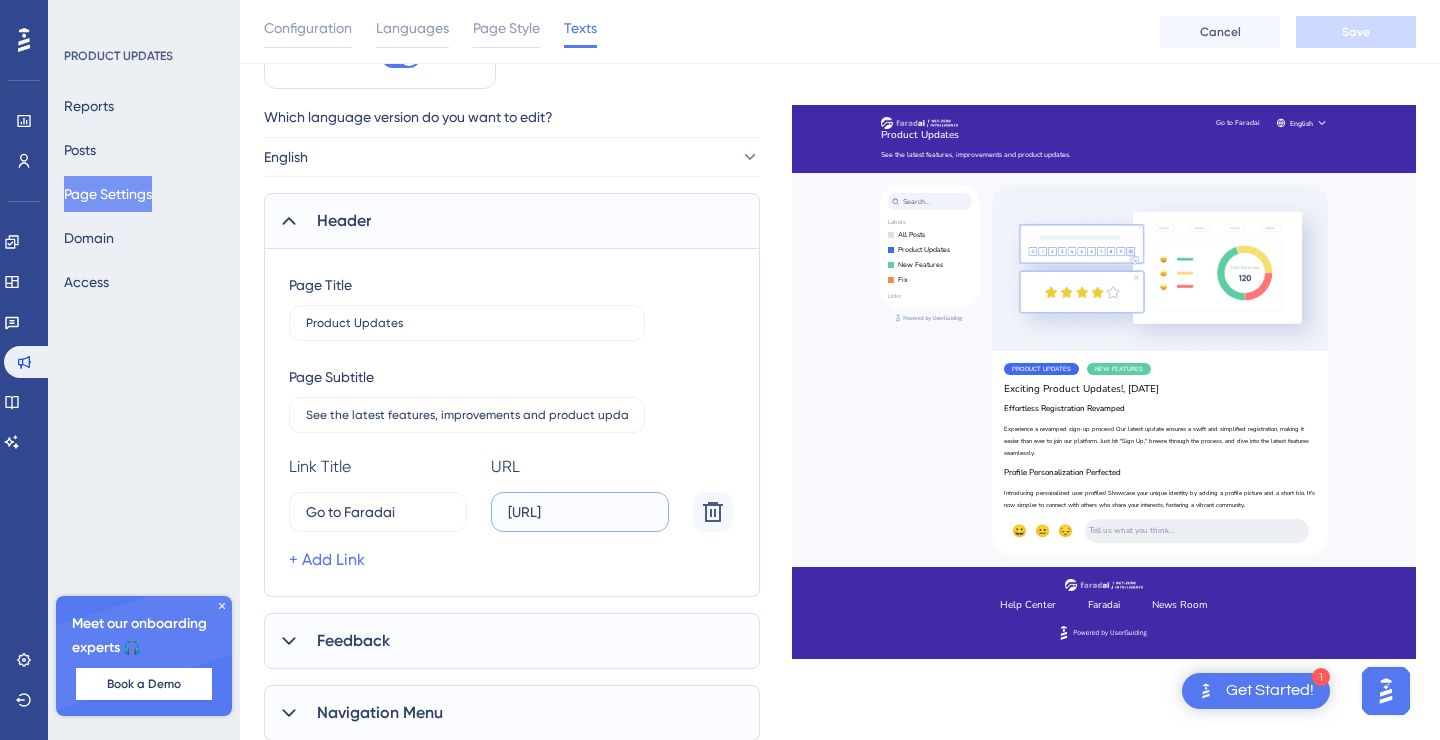 click on "[URL]" at bounding box center (580, 512) 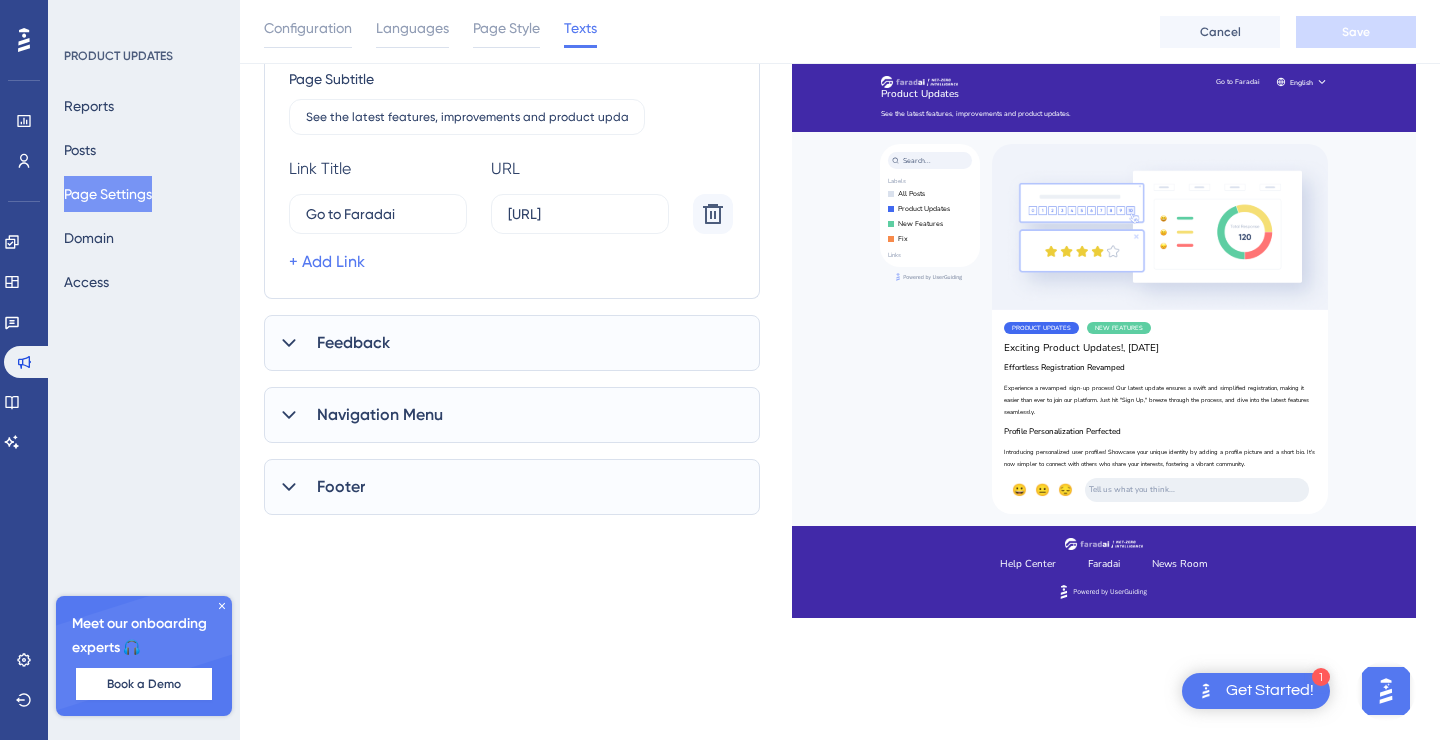 click on "Feedback" at bounding box center [512, 343] 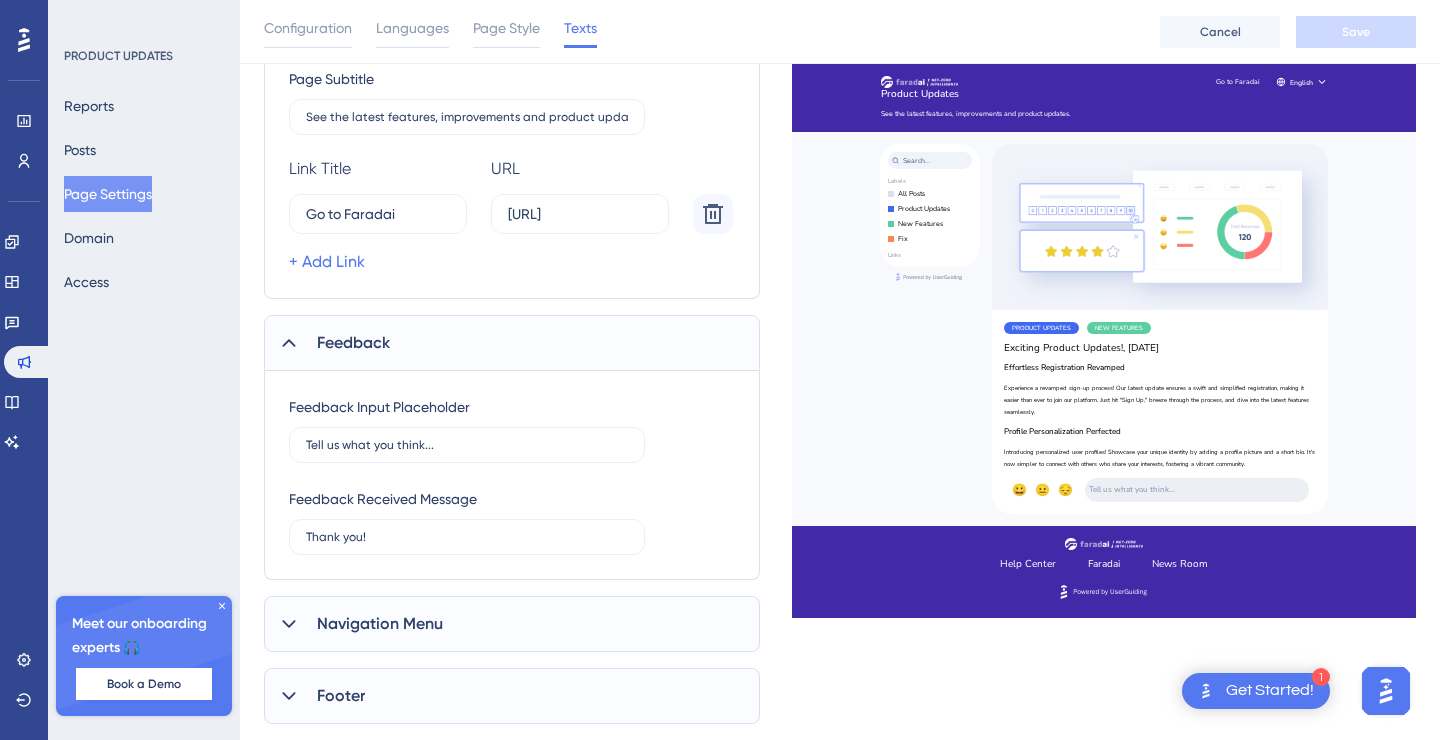 scroll, scrollTop: 458, scrollLeft: 0, axis: vertical 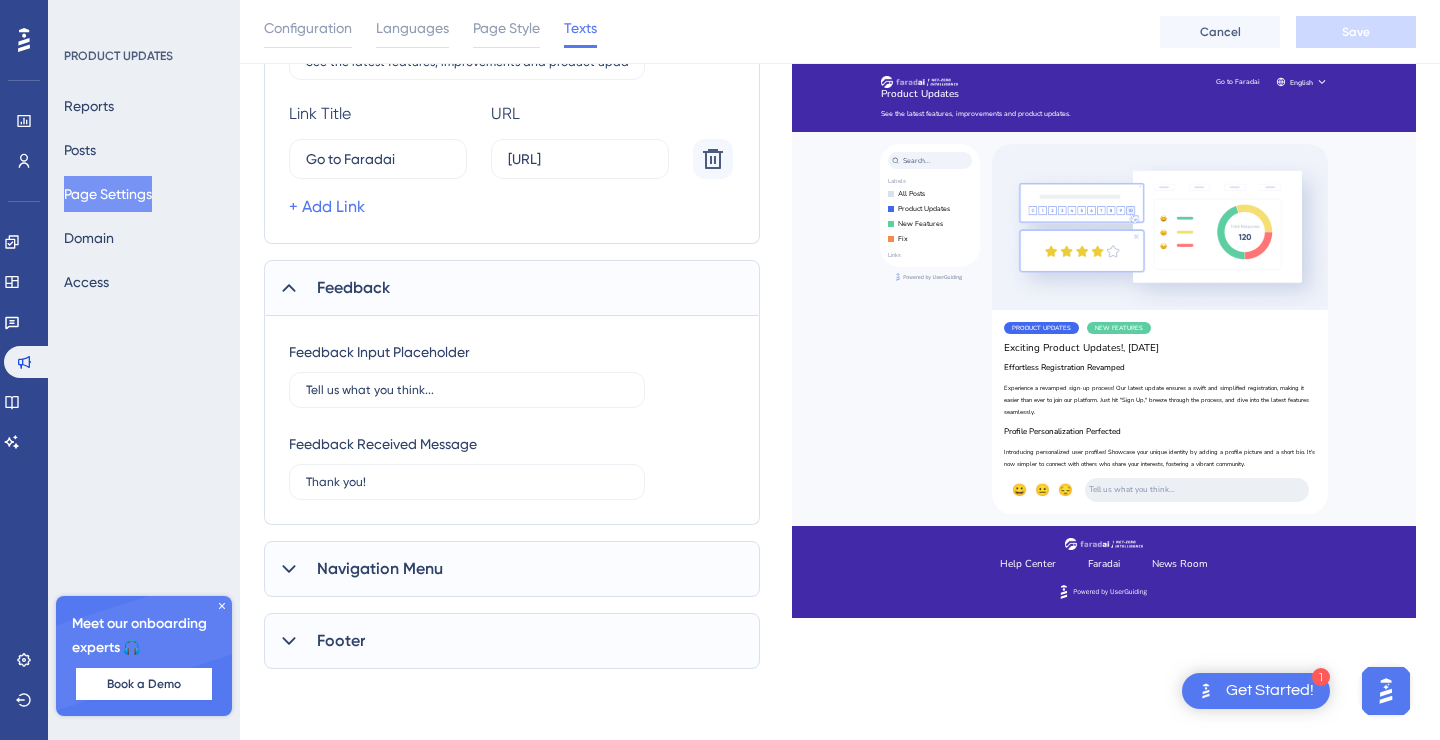 click on "Navigation Menu" at bounding box center (512, 569) 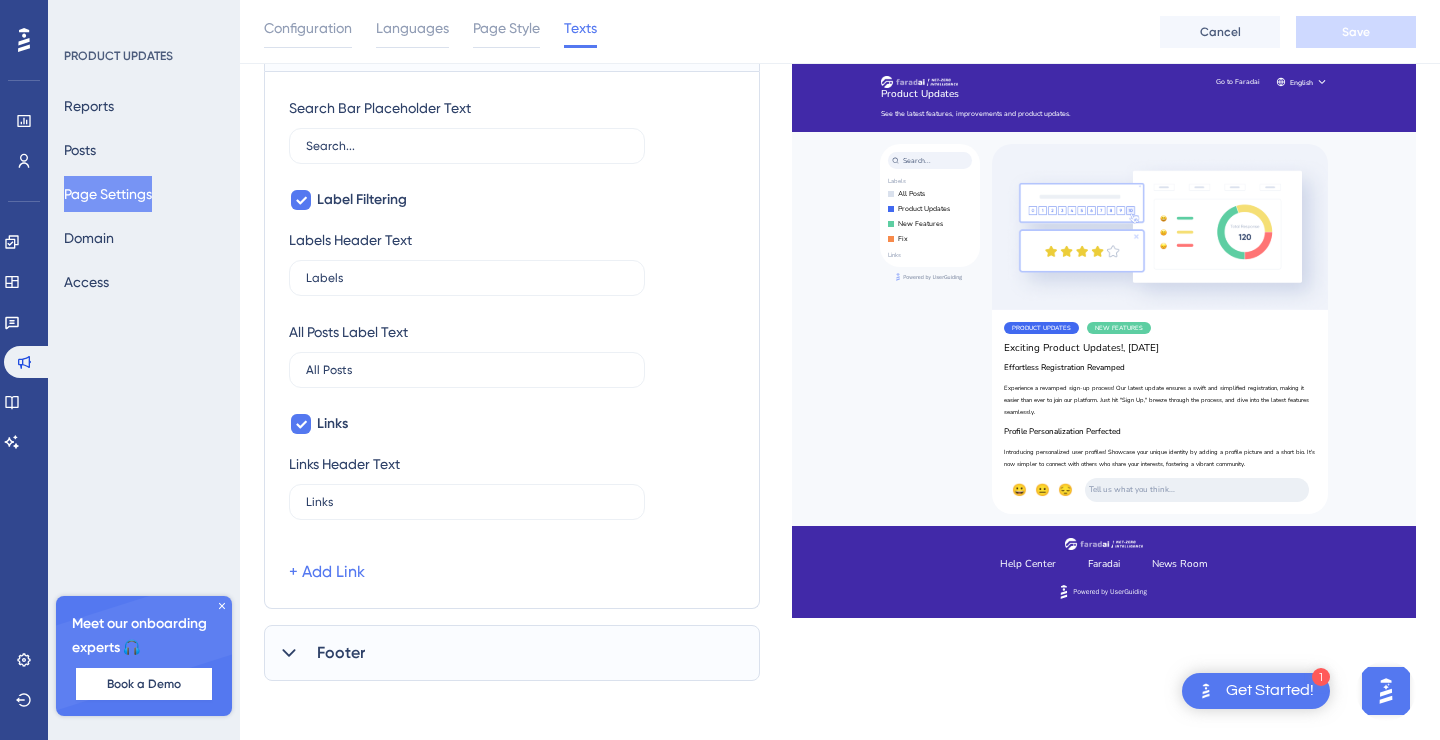scroll, scrollTop: 987, scrollLeft: 0, axis: vertical 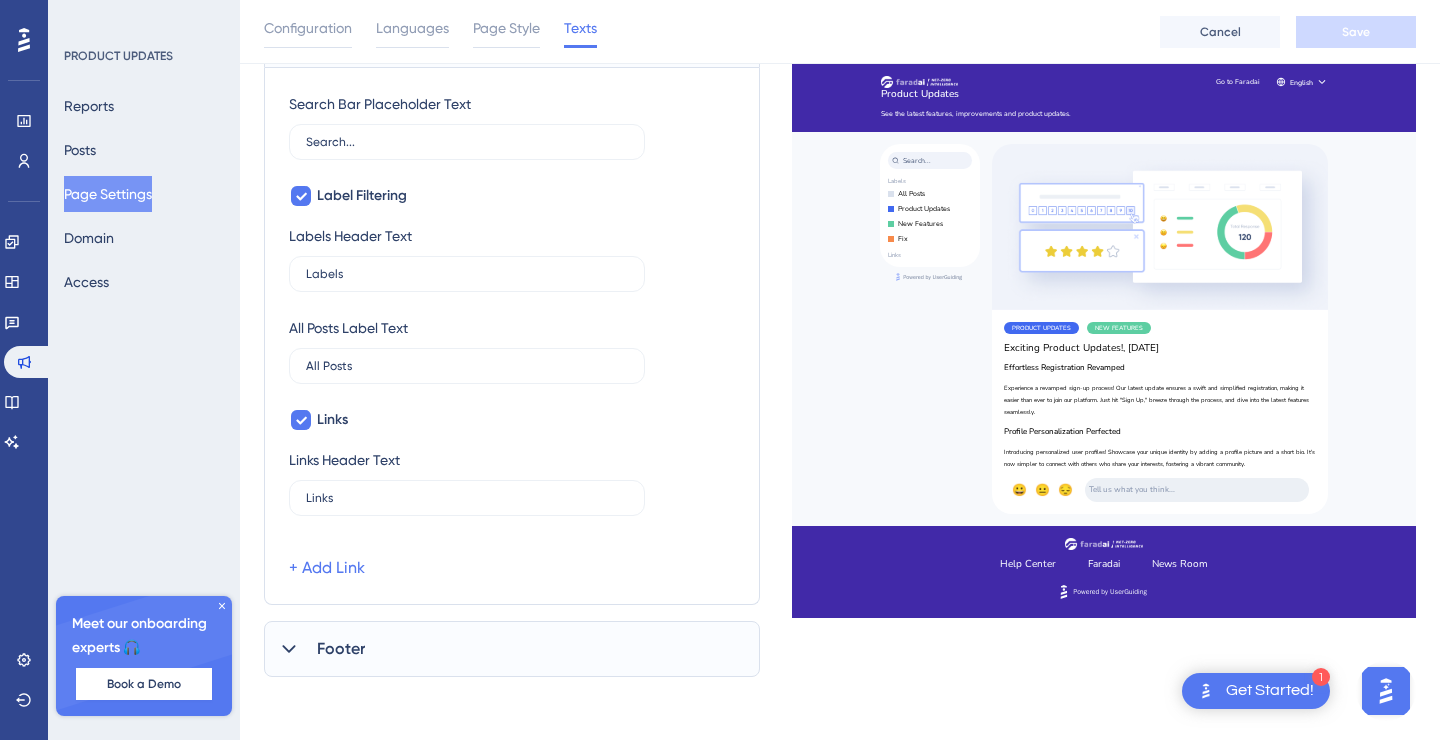 click on "Footer" at bounding box center (512, 649) 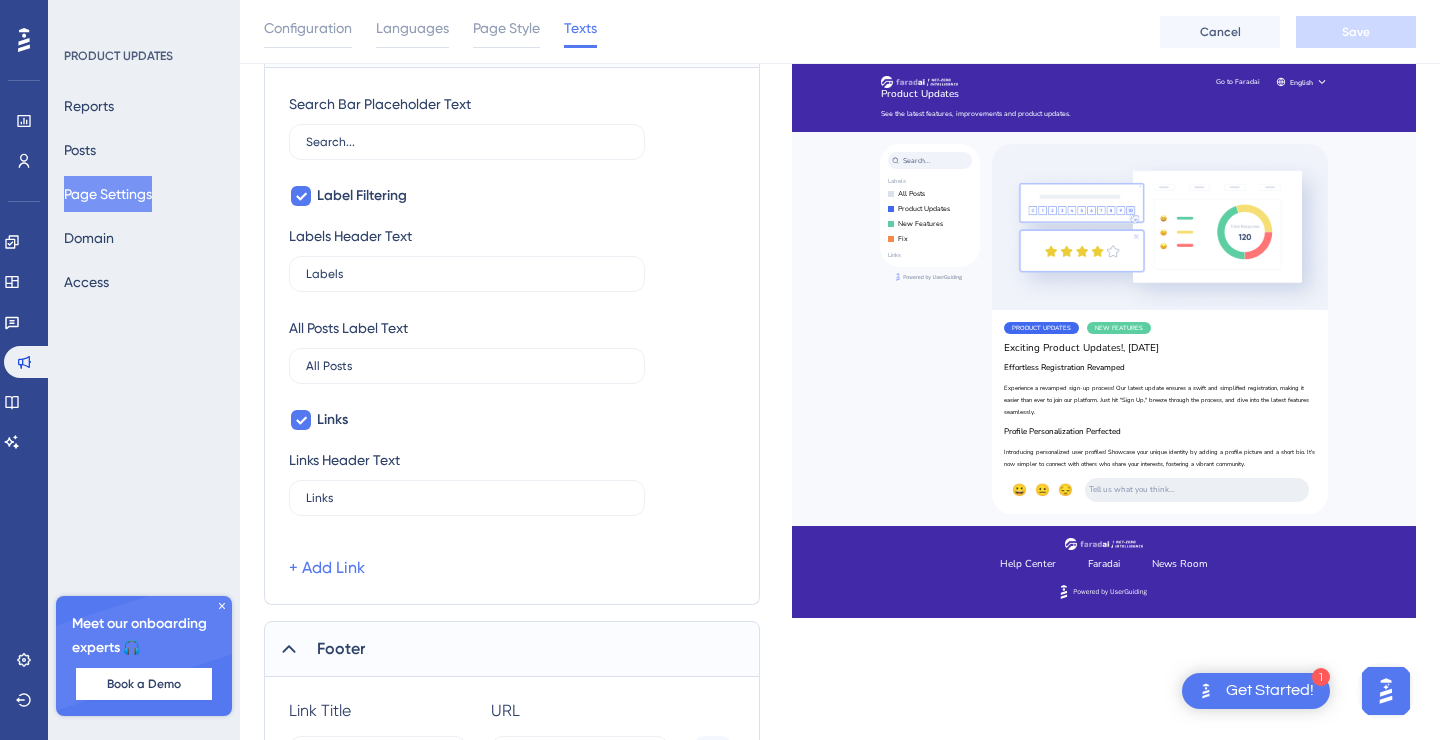 scroll, scrollTop: 1263, scrollLeft: 0, axis: vertical 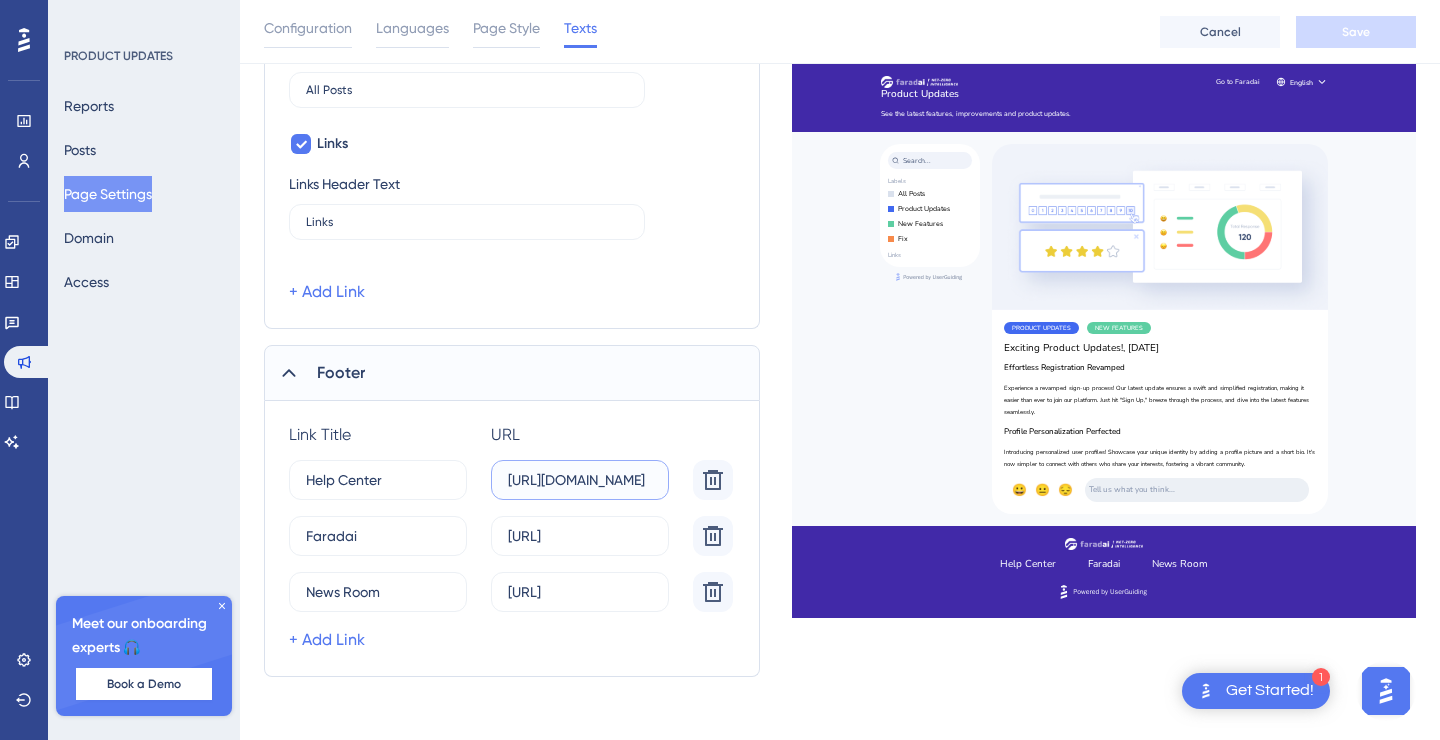 click on "[URL][DOMAIN_NAME]" at bounding box center (580, 480) 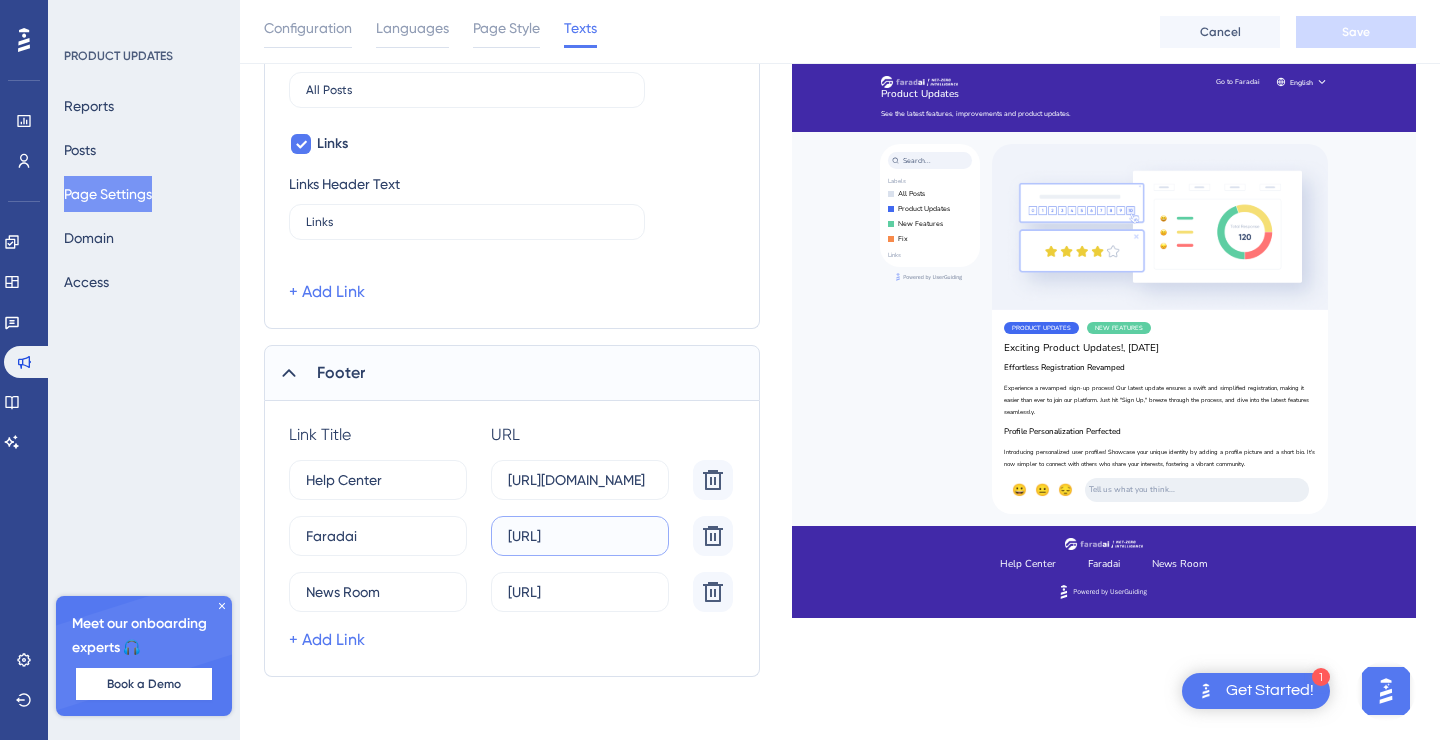 click on "[URL]" at bounding box center (580, 536) 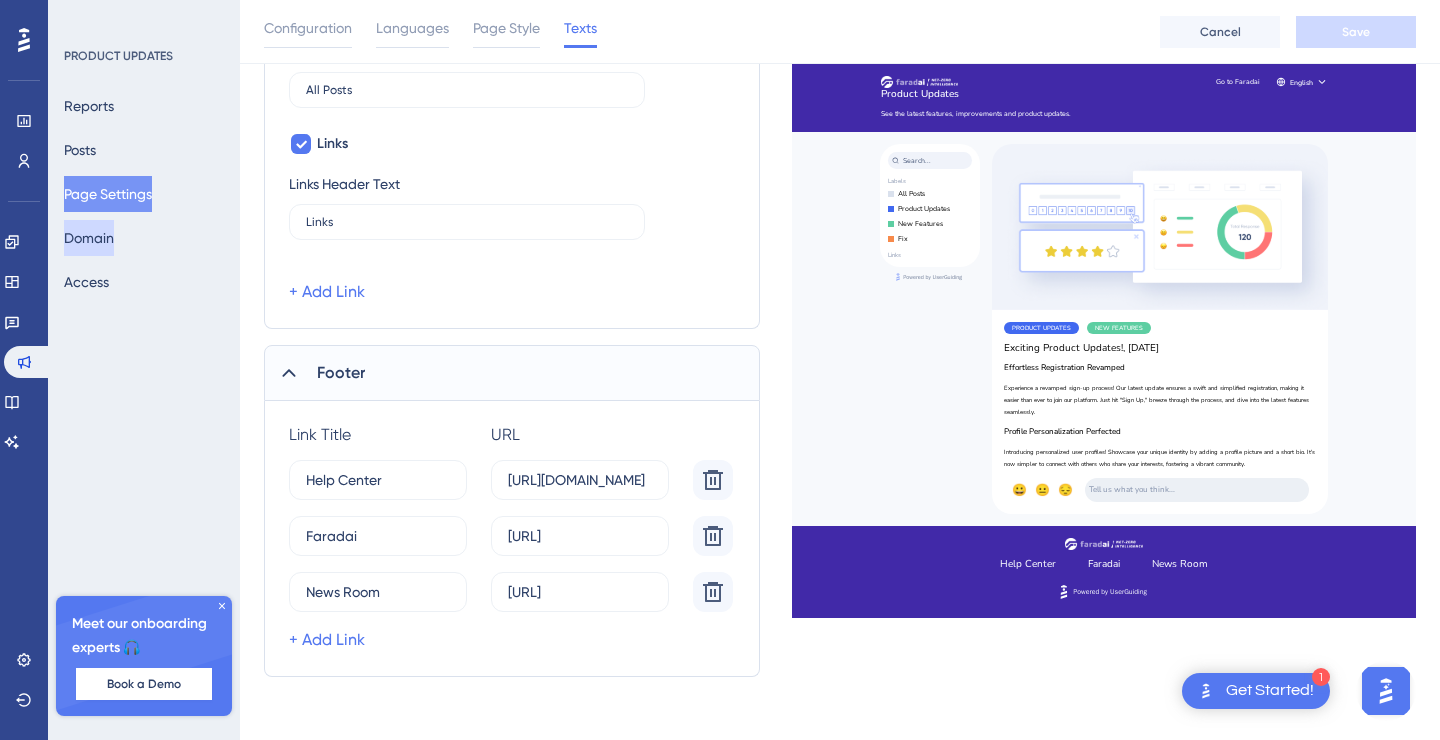 click on "Domain" at bounding box center (89, 238) 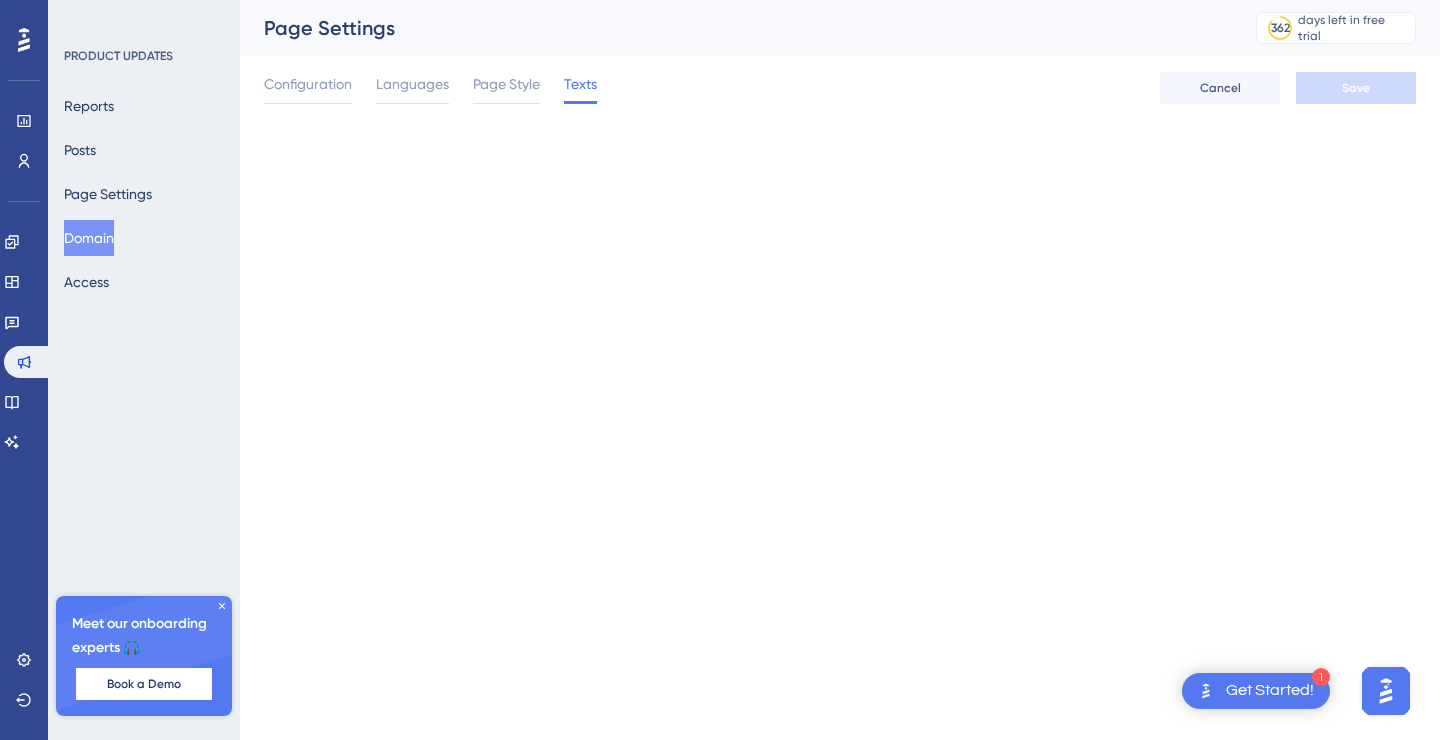 scroll, scrollTop: 0, scrollLeft: 0, axis: both 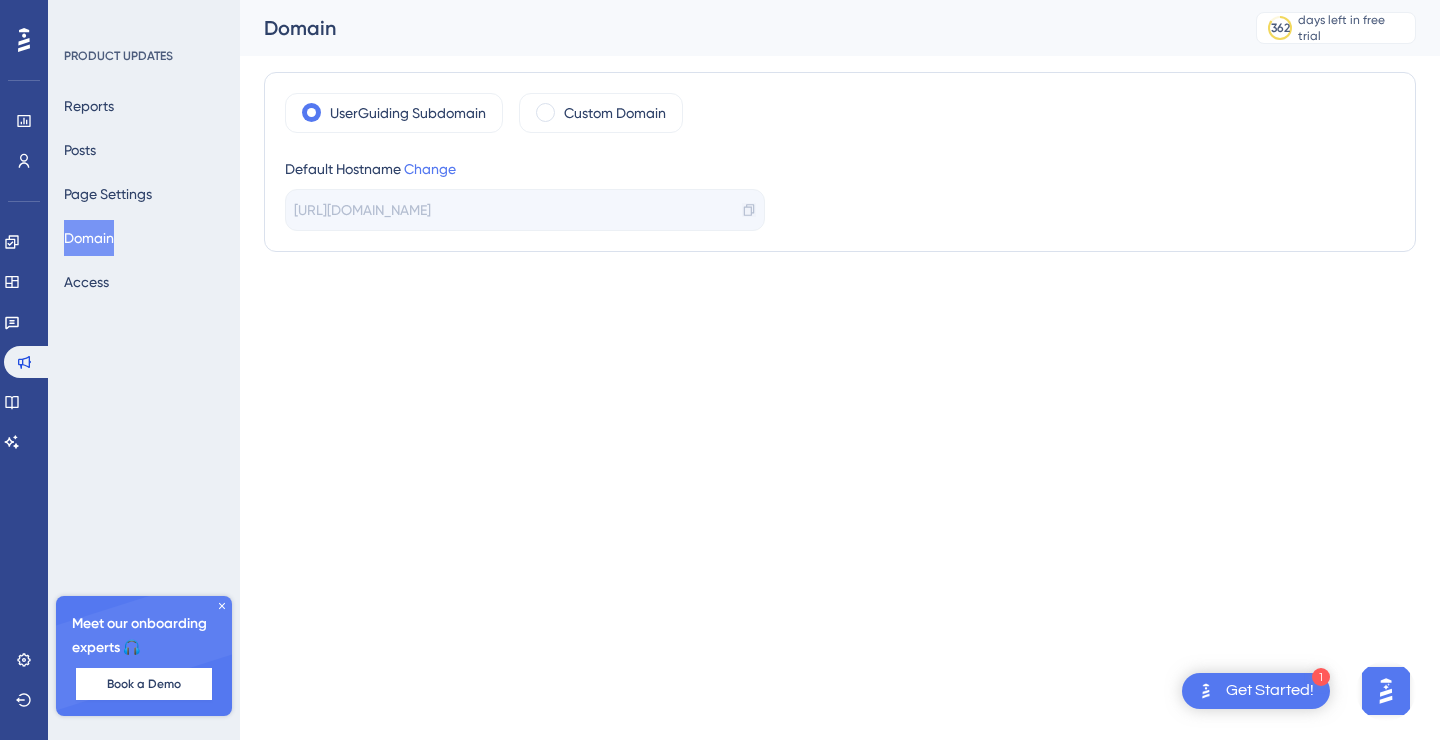 click 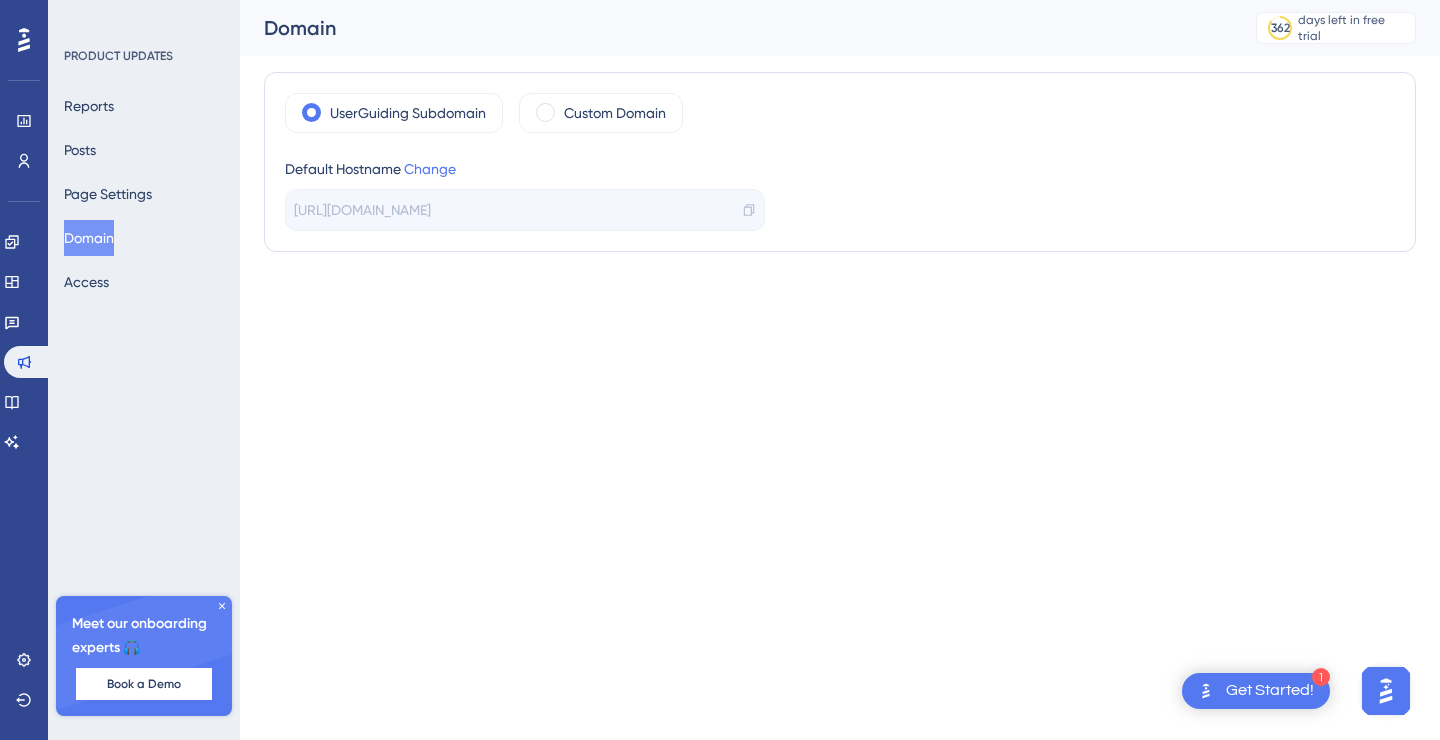 click on "Performance Users Engagement Widgets Feedback Product Updates Knowledge Base AI Assistant Settings Logout PRODUCT UPDATES Reports Posts Page Settings Domain Access Meet our onboarding experts 🎧 Book a Demo Upgrade Plan Domain 362 days left in free trial Click to see  upgrade options UserGuiding Subdomain Custom Domain Default Hostname   Change [URL][DOMAIN_NAME]" at bounding box center (720, 166) 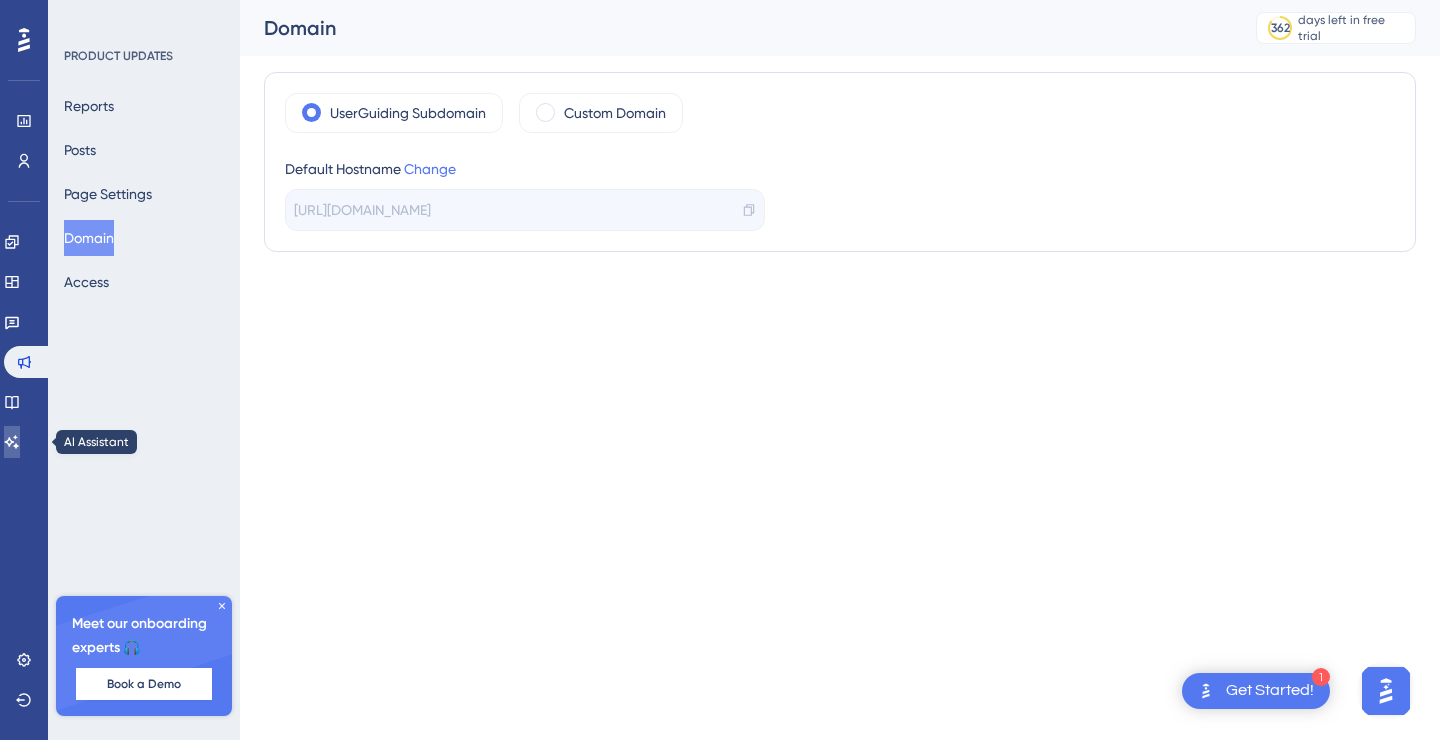 click 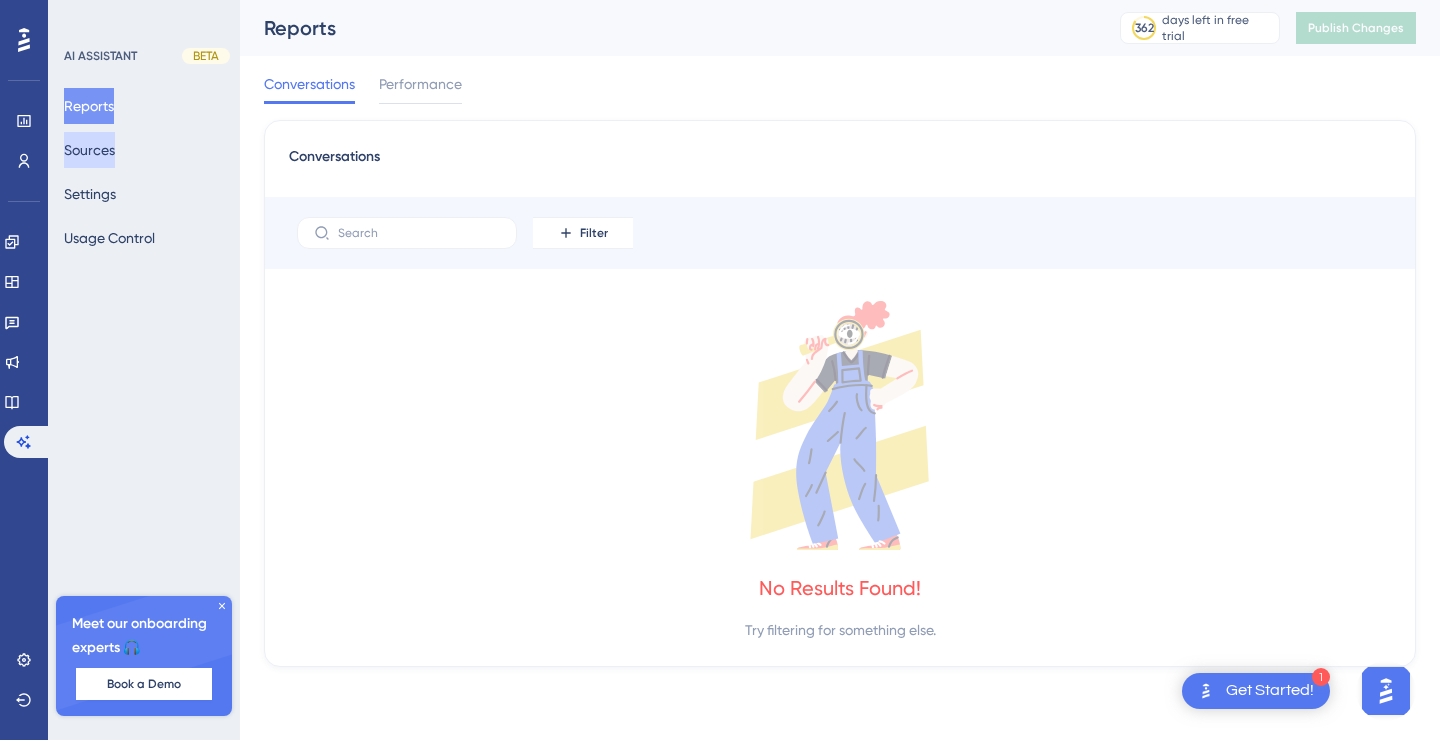 click on "Sources" at bounding box center [89, 150] 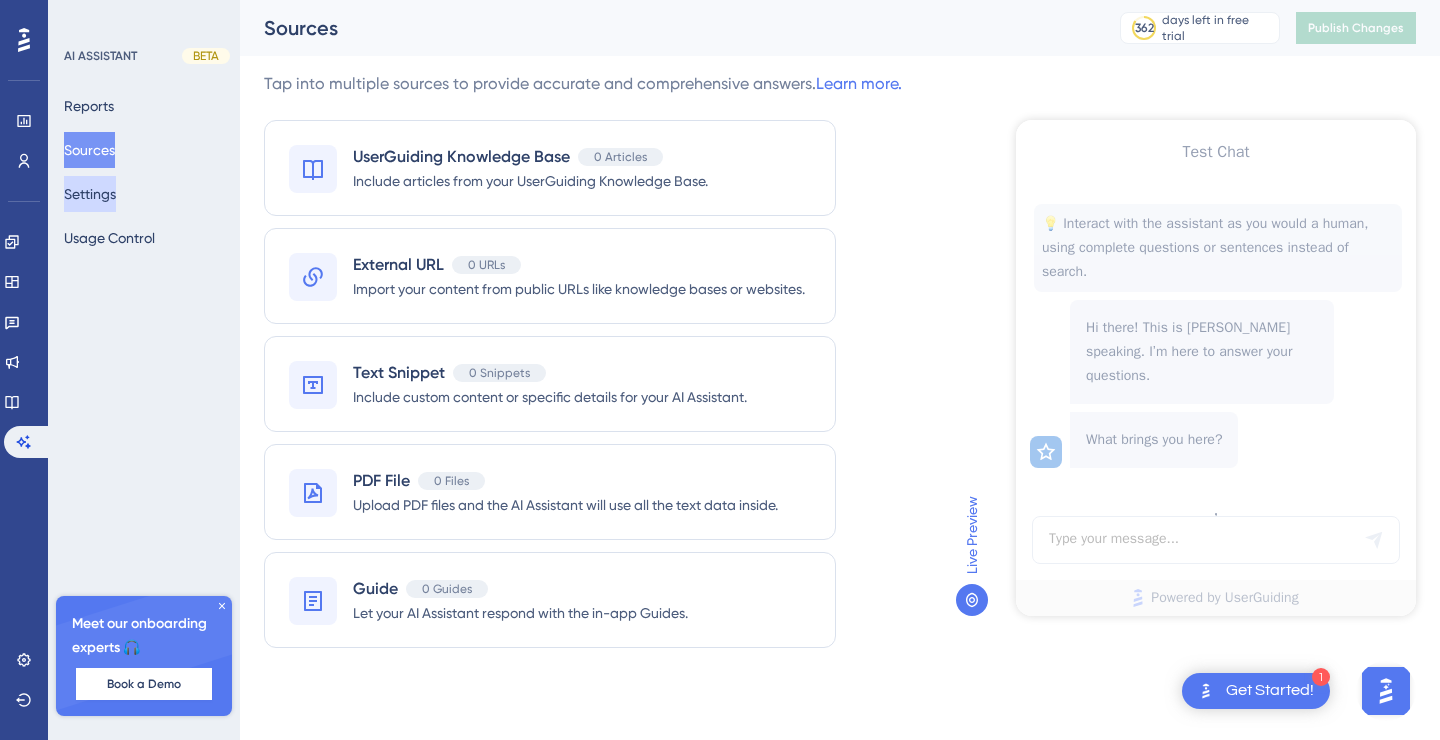 scroll, scrollTop: 0, scrollLeft: 0, axis: both 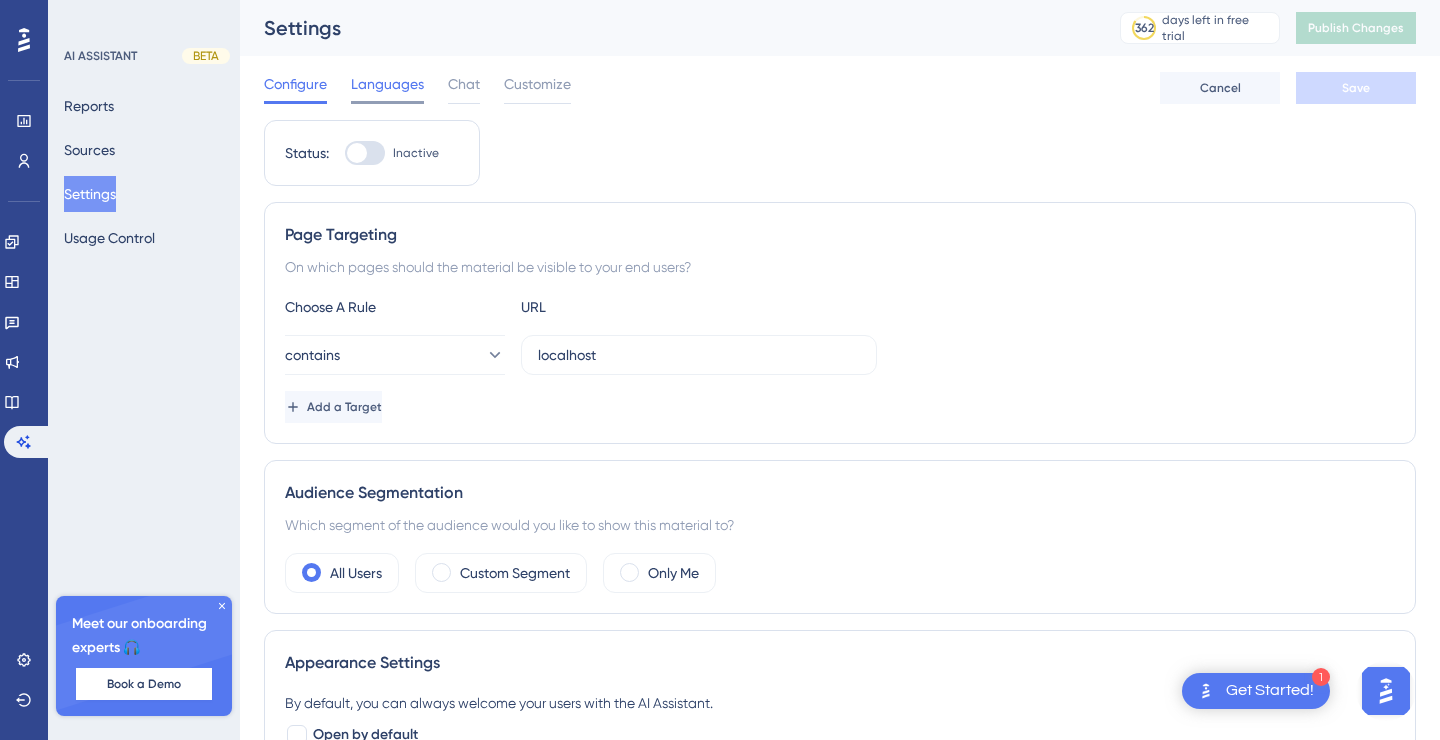 click on "Languages" at bounding box center (387, 88) 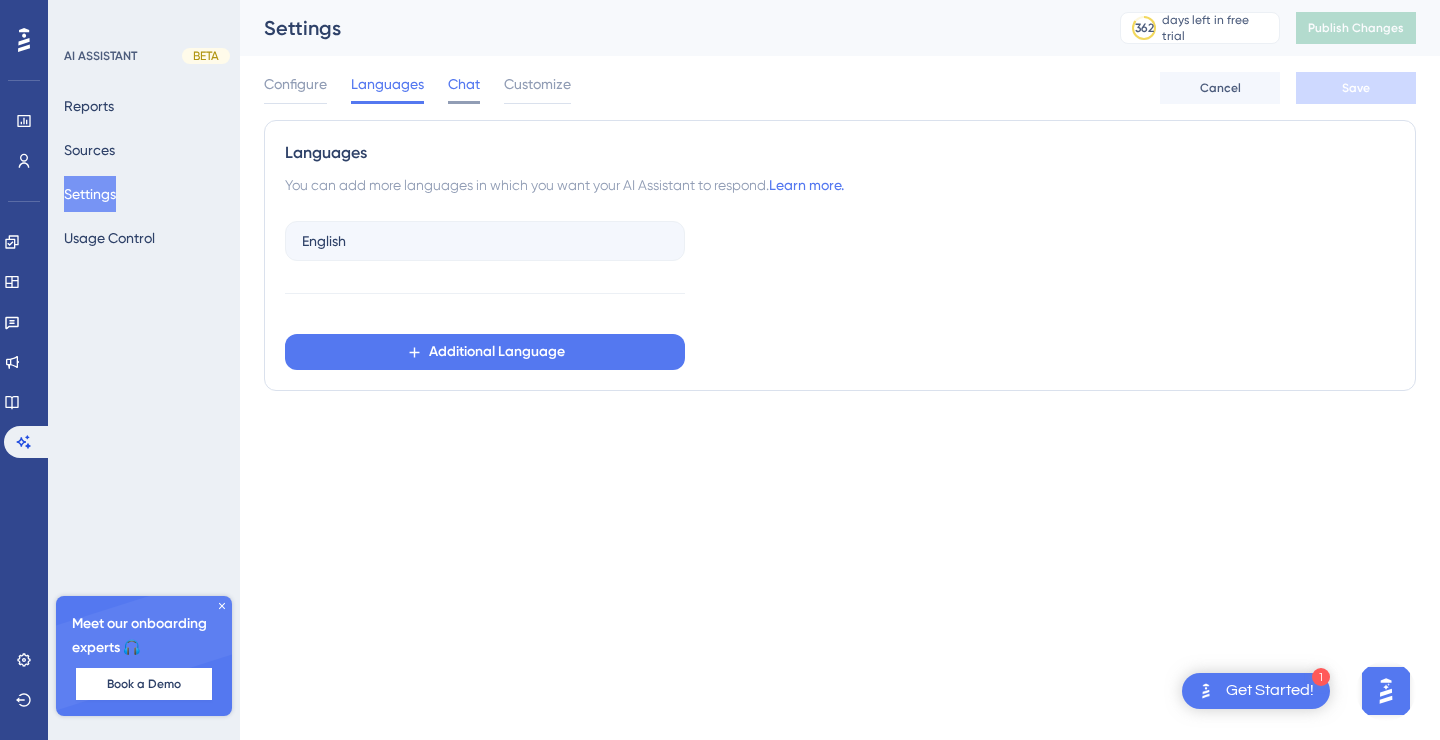 click on "Chat" at bounding box center [464, 84] 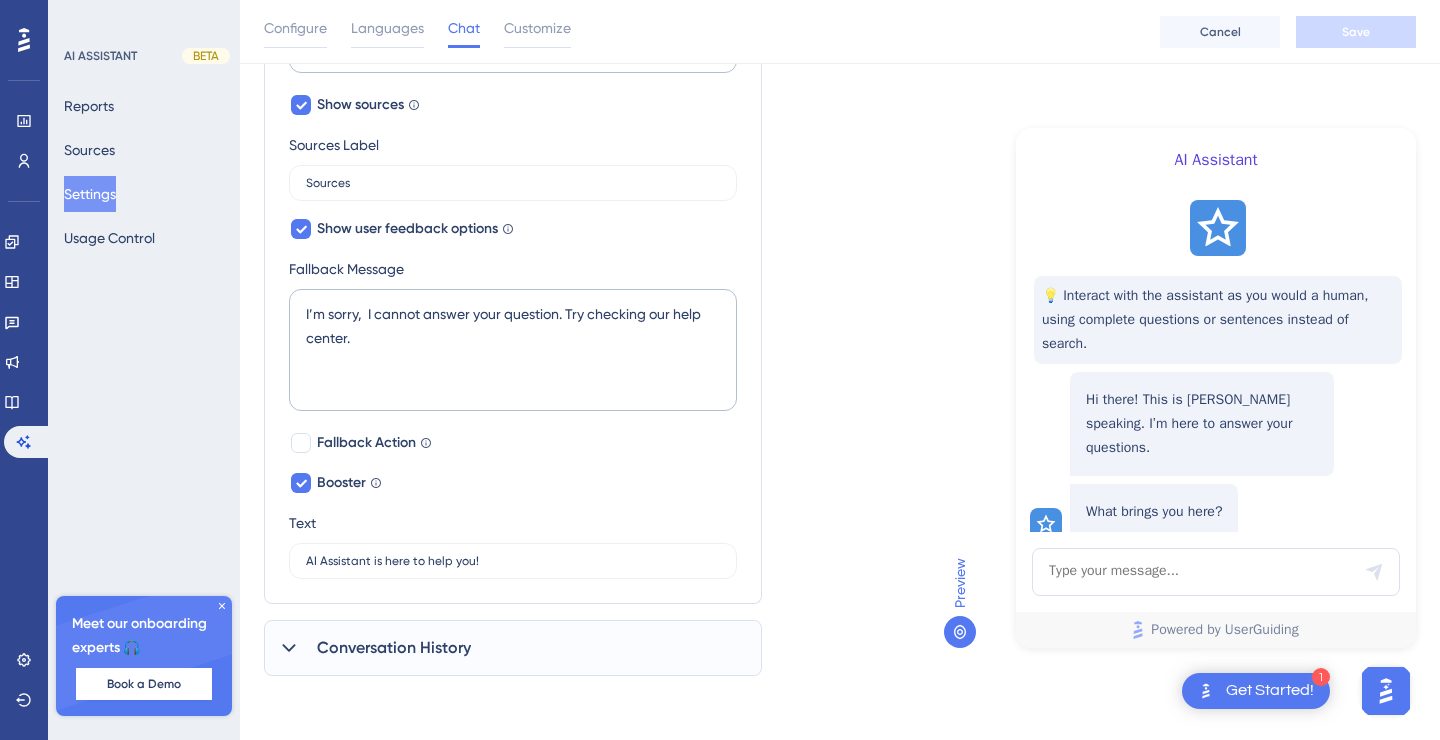 scroll, scrollTop: 0, scrollLeft: 0, axis: both 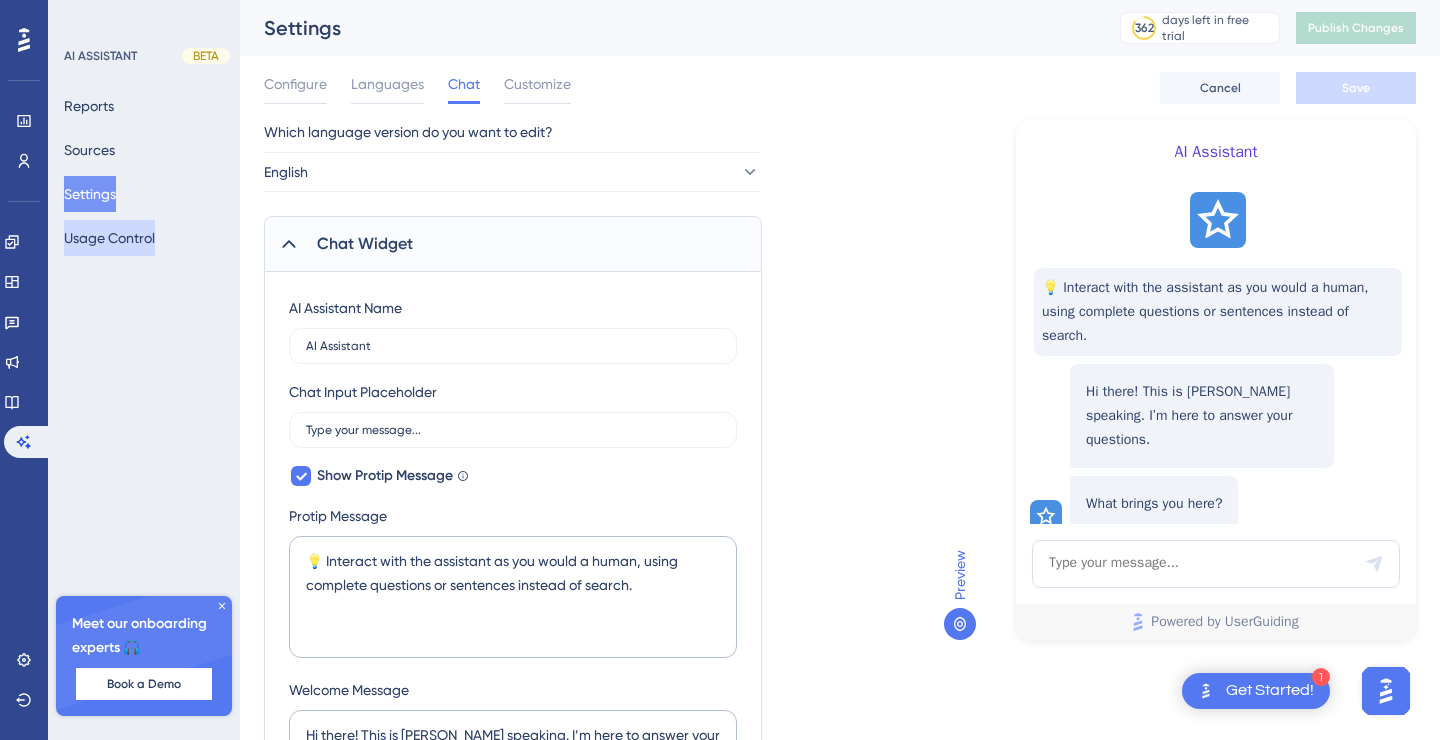 click on "Usage Control" at bounding box center (109, 238) 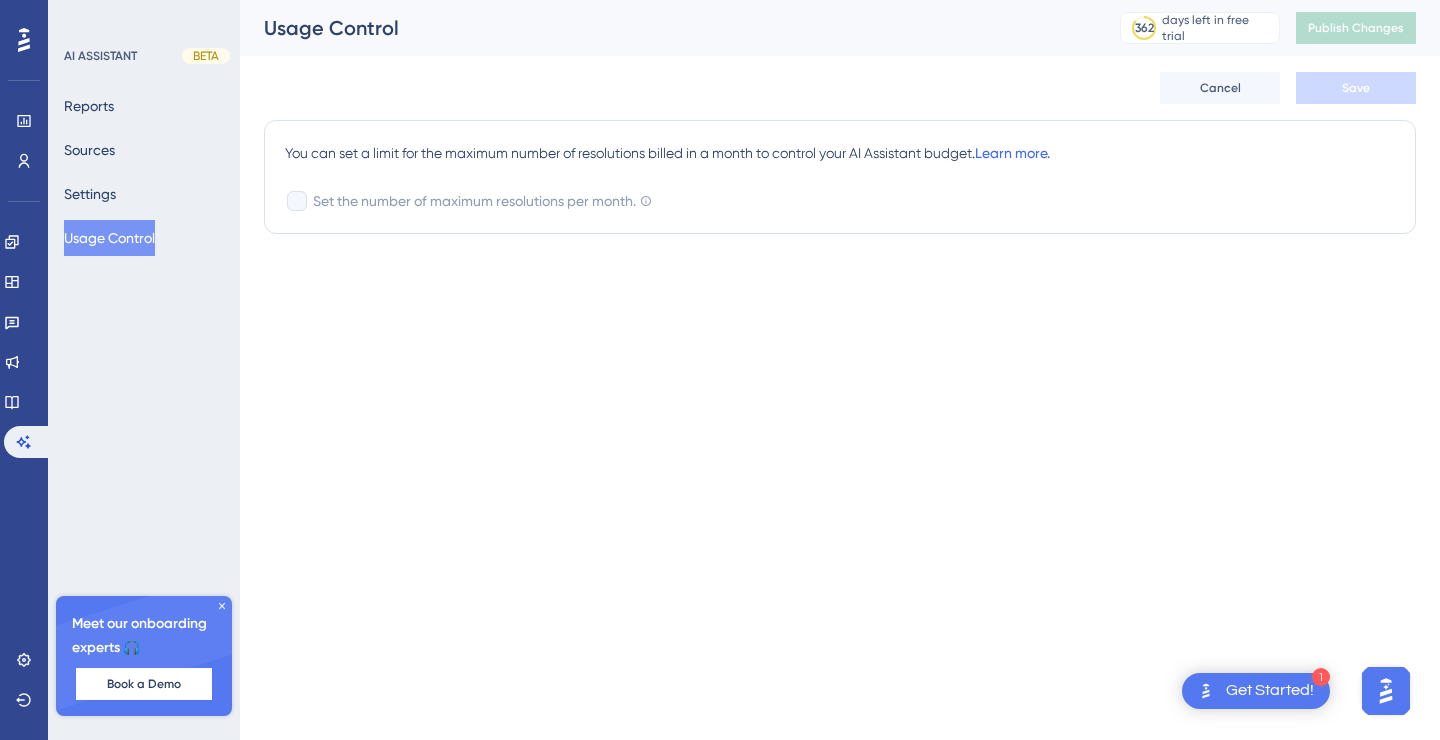 click on "Learn more." at bounding box center [1012, 153] 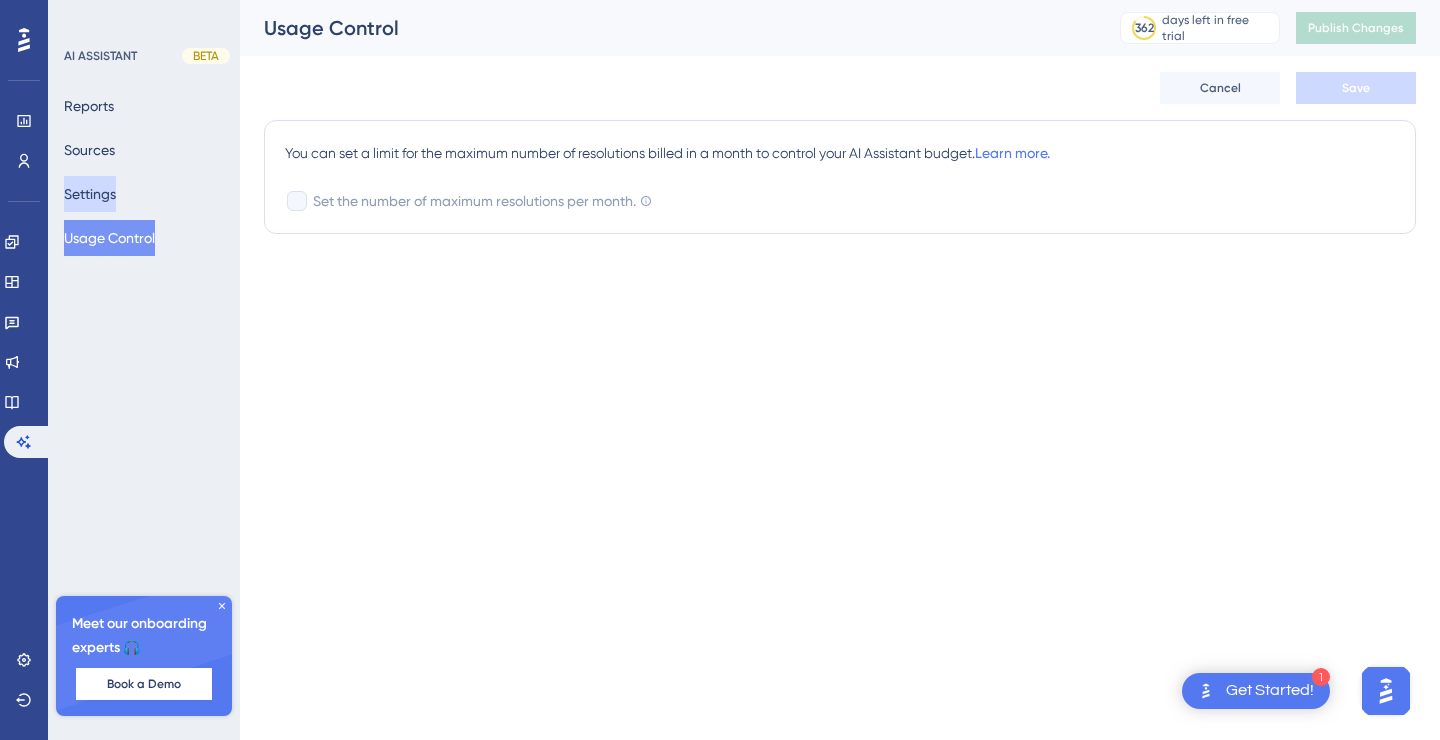 click on "Settings" at bounding box center (90, 194) 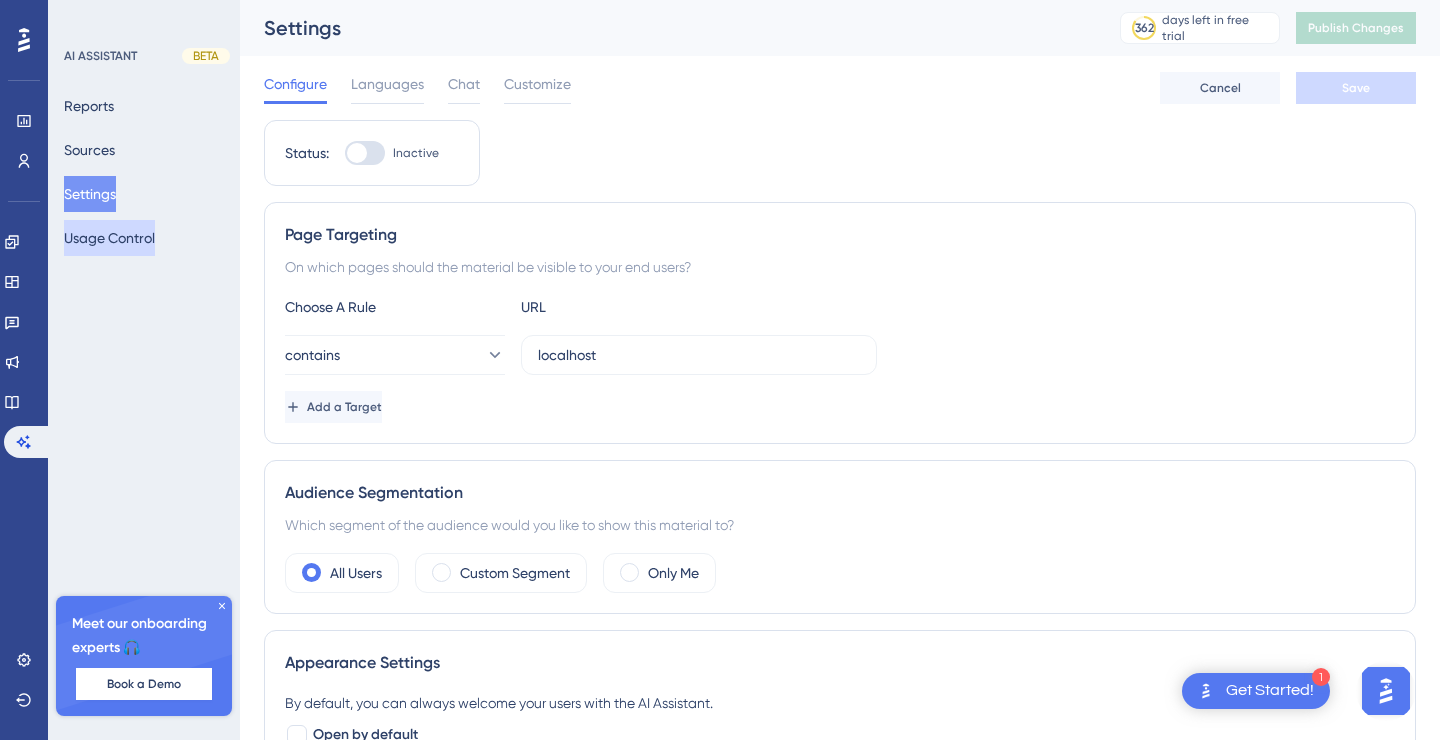 click on "Usage Control" at bounding box center [109, 238] 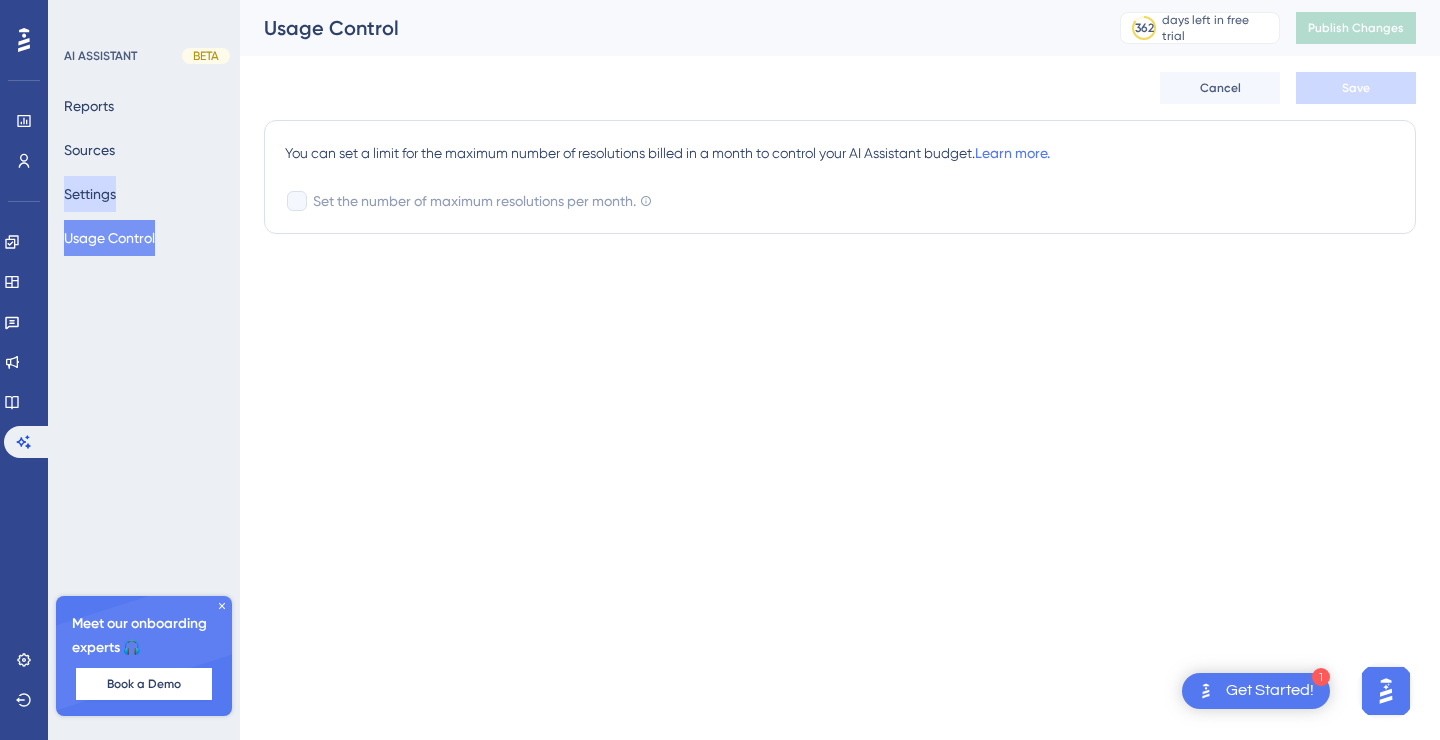 click on "Settings" at bounding box center (90, 194) 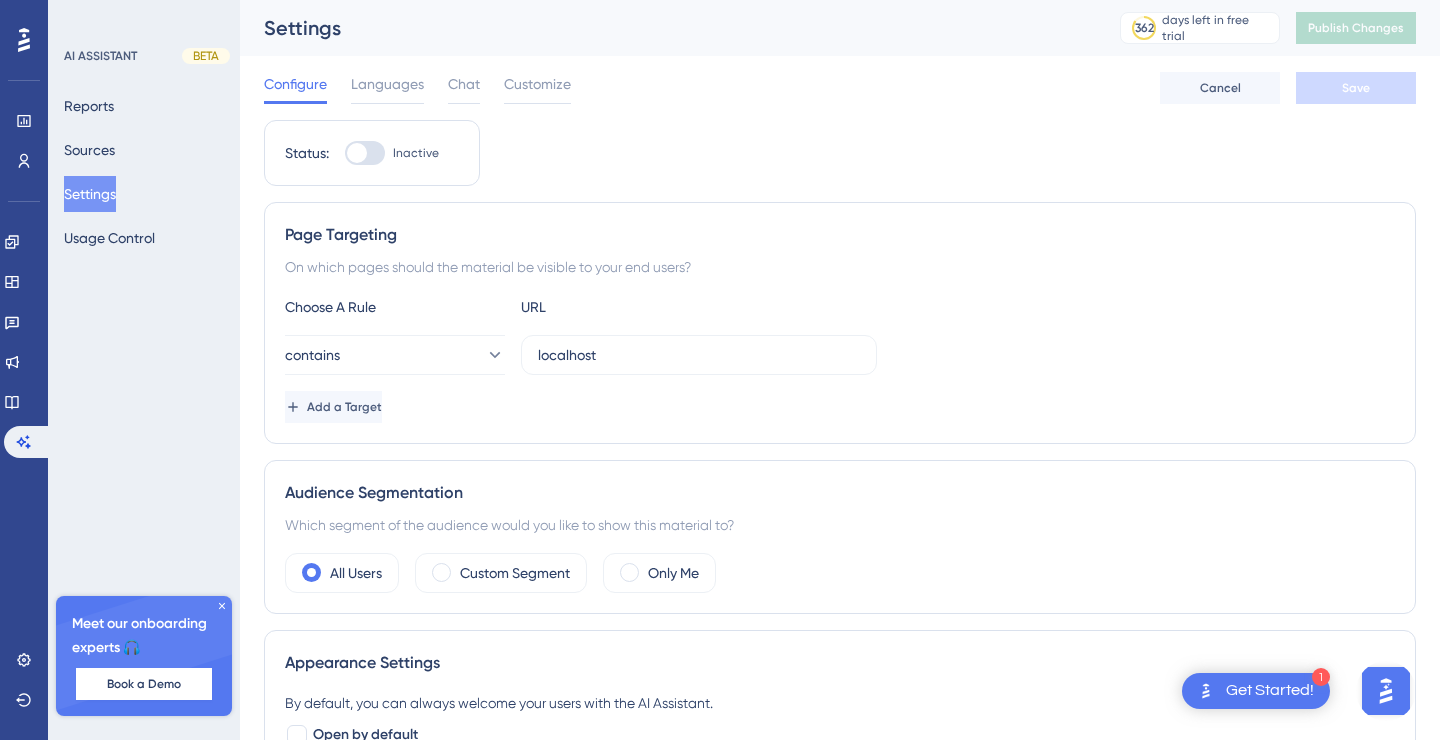 click at bounding box center [365, 153] 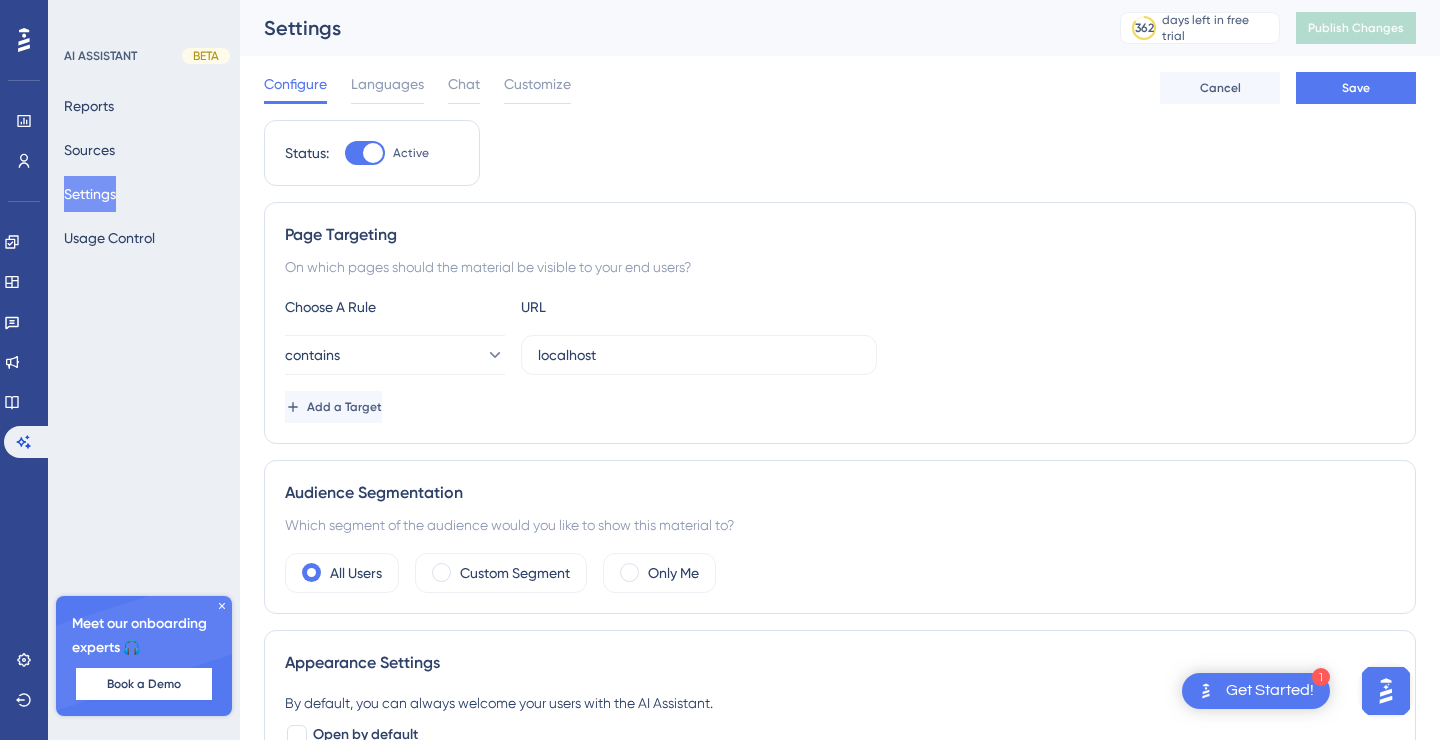 click at bounding box center (373, 153) 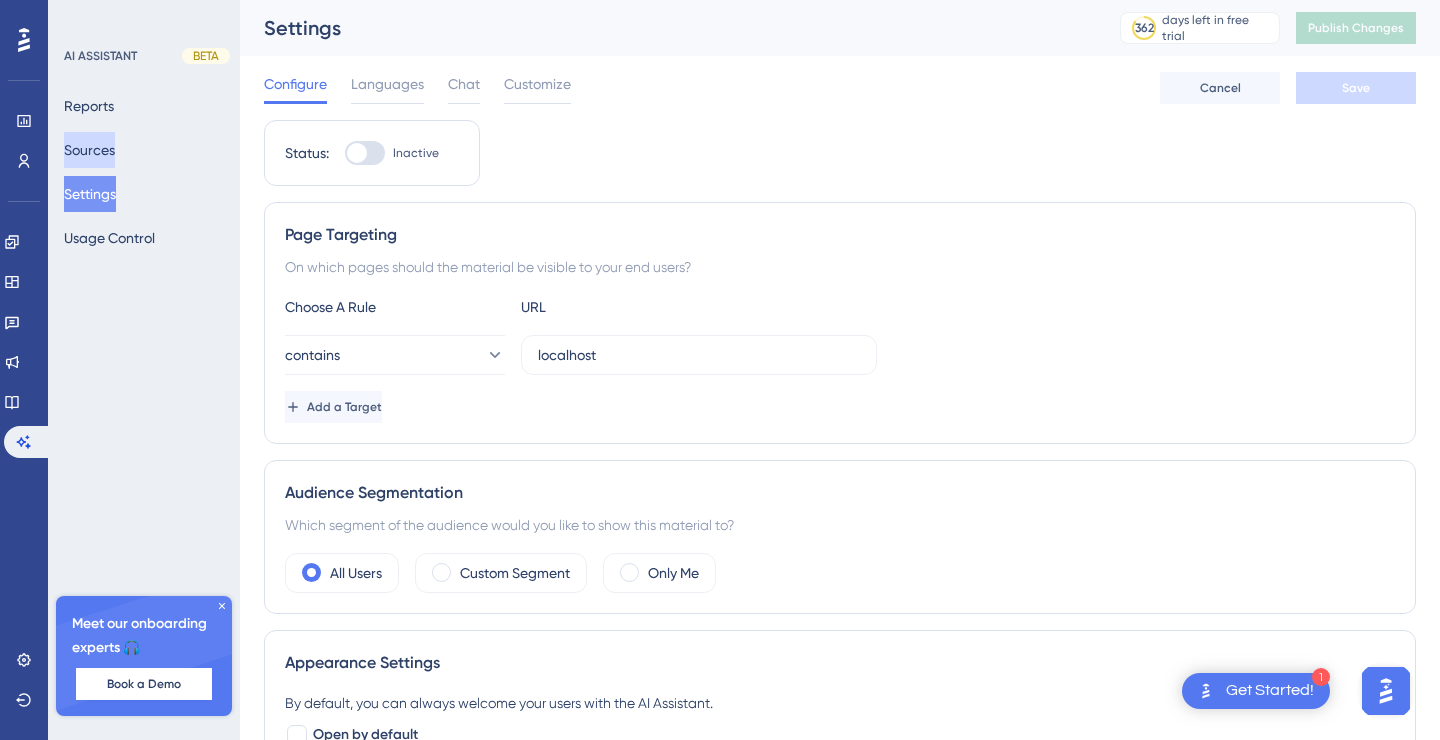 click on "Sources" at bounding box center [89, 150] 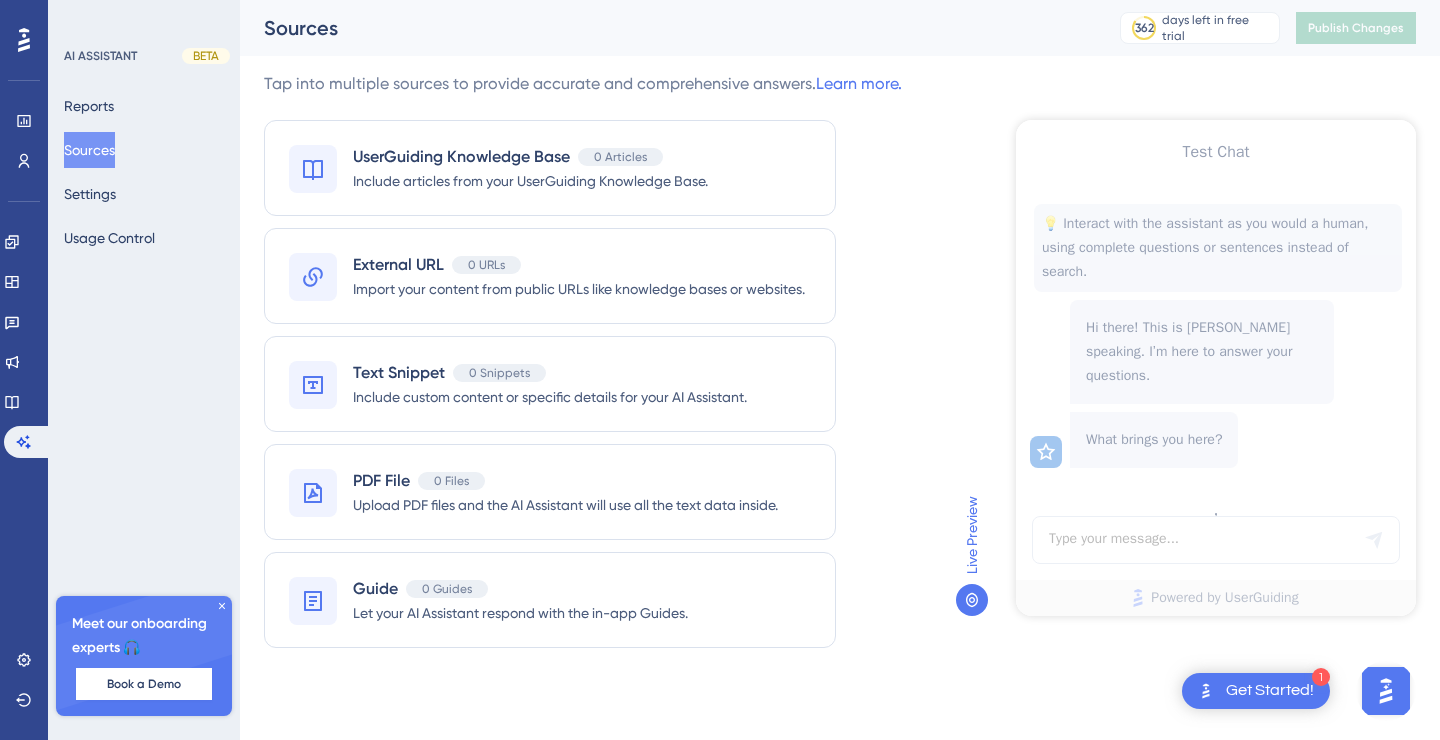 scroll, scrollTop: 0, scrollLeft: 0, axis: both 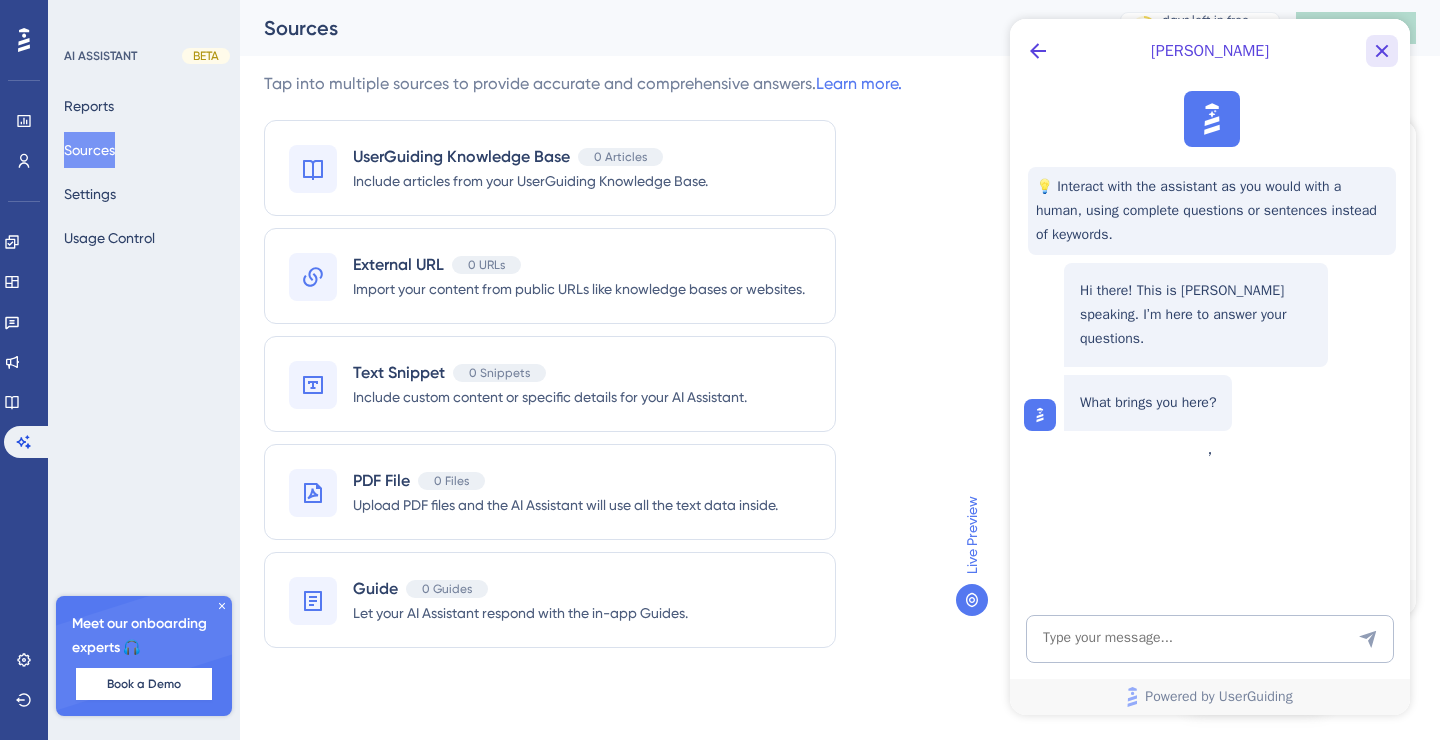 click 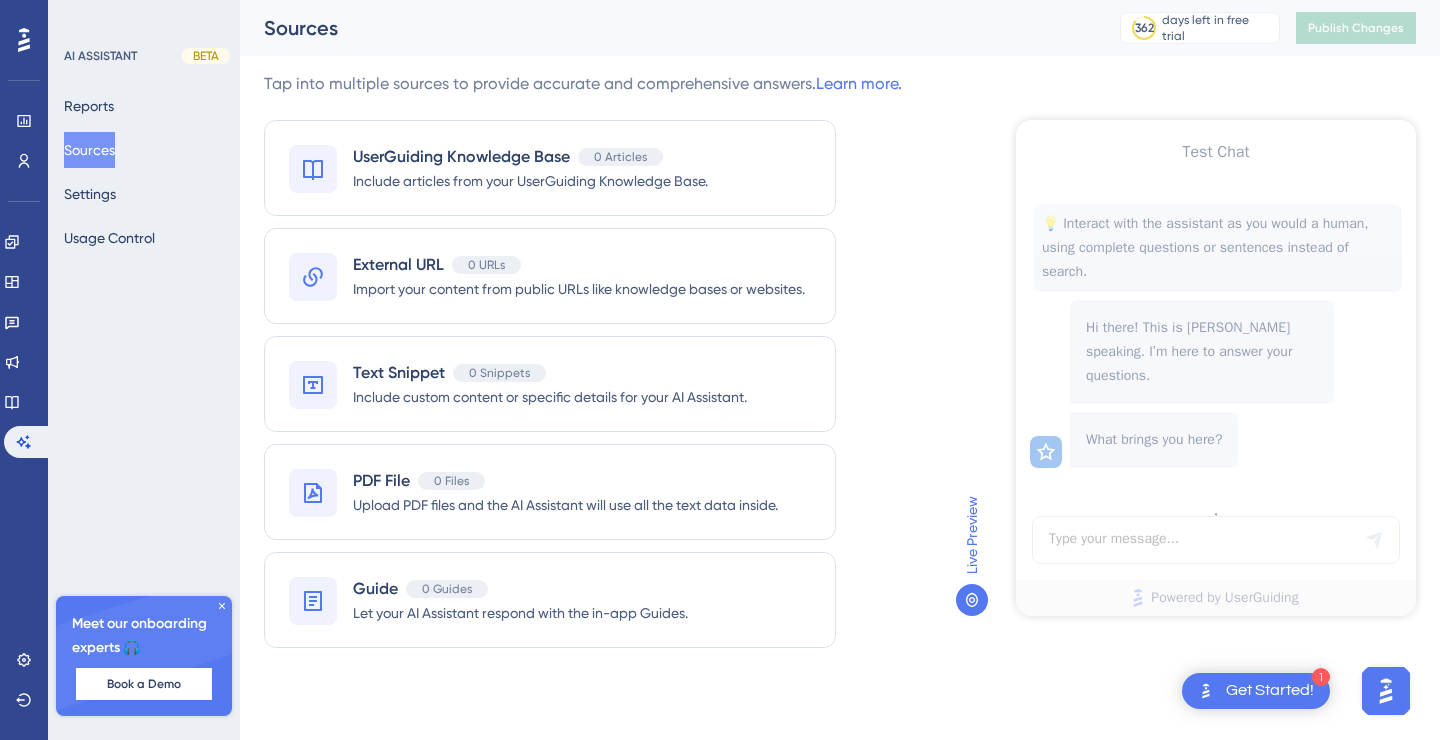 scroll, scrollTop: 0, scrollLeft: 0, axis: both 